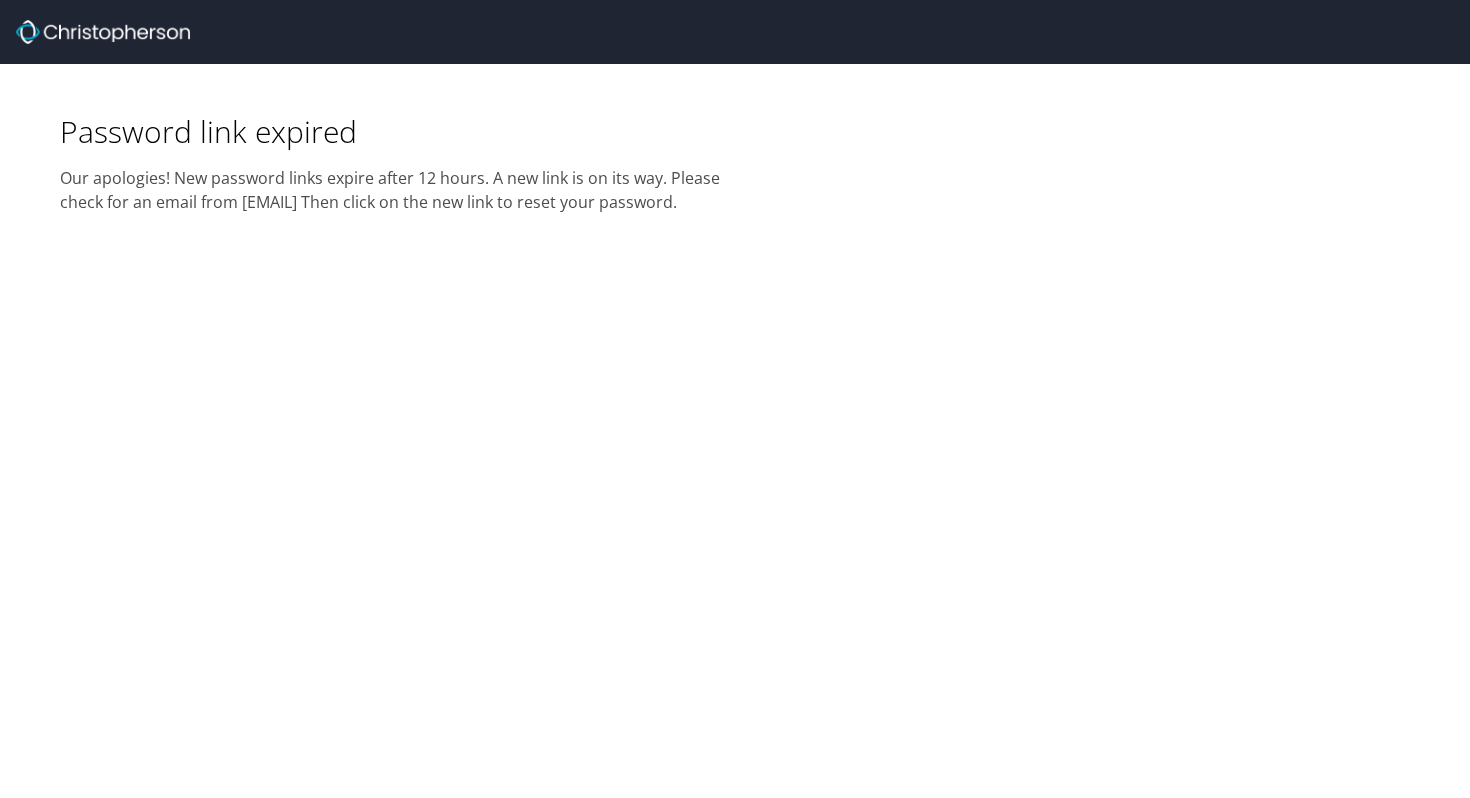 scroll, scrollTop: 0, scrollLeft: 0, axis: both 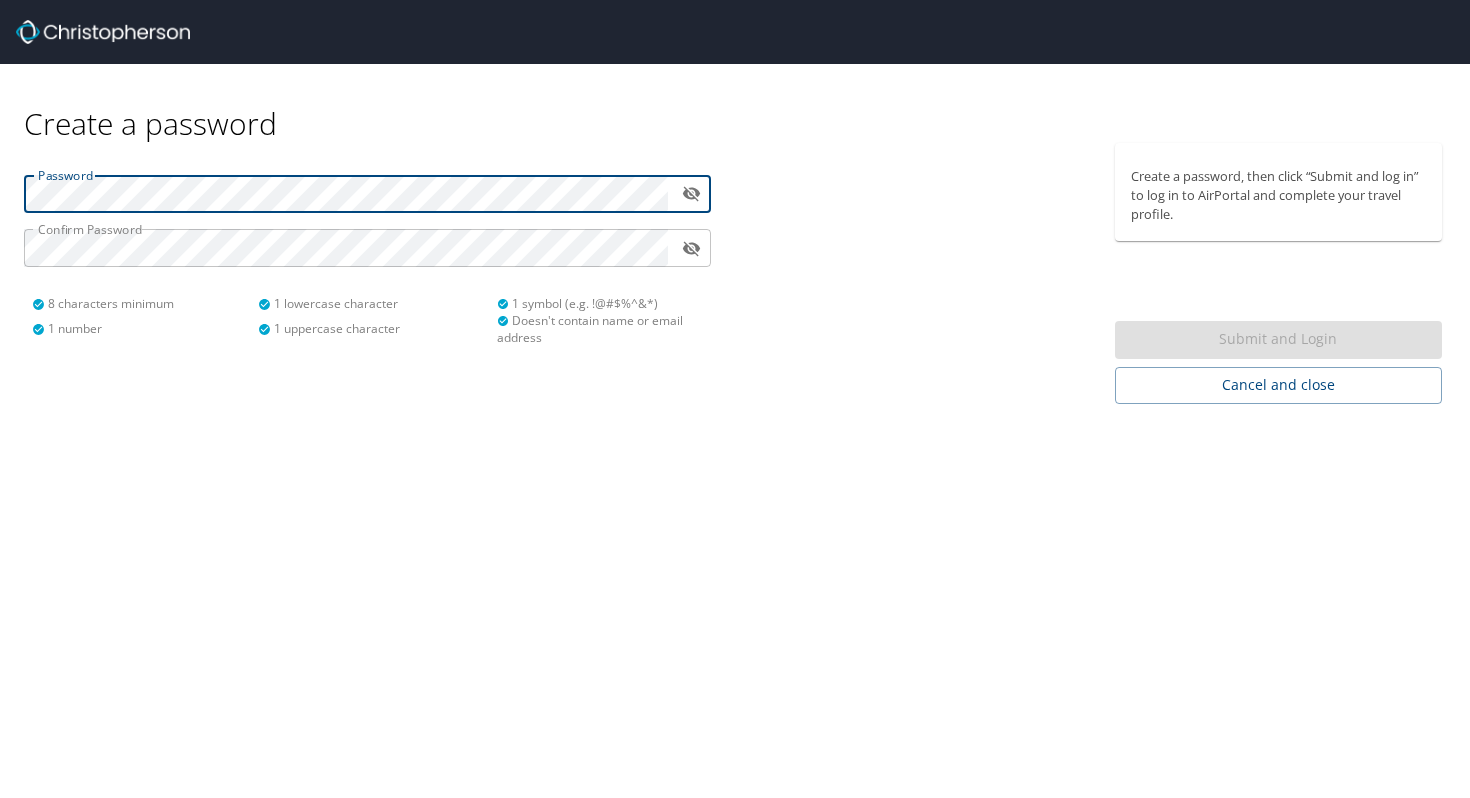 type 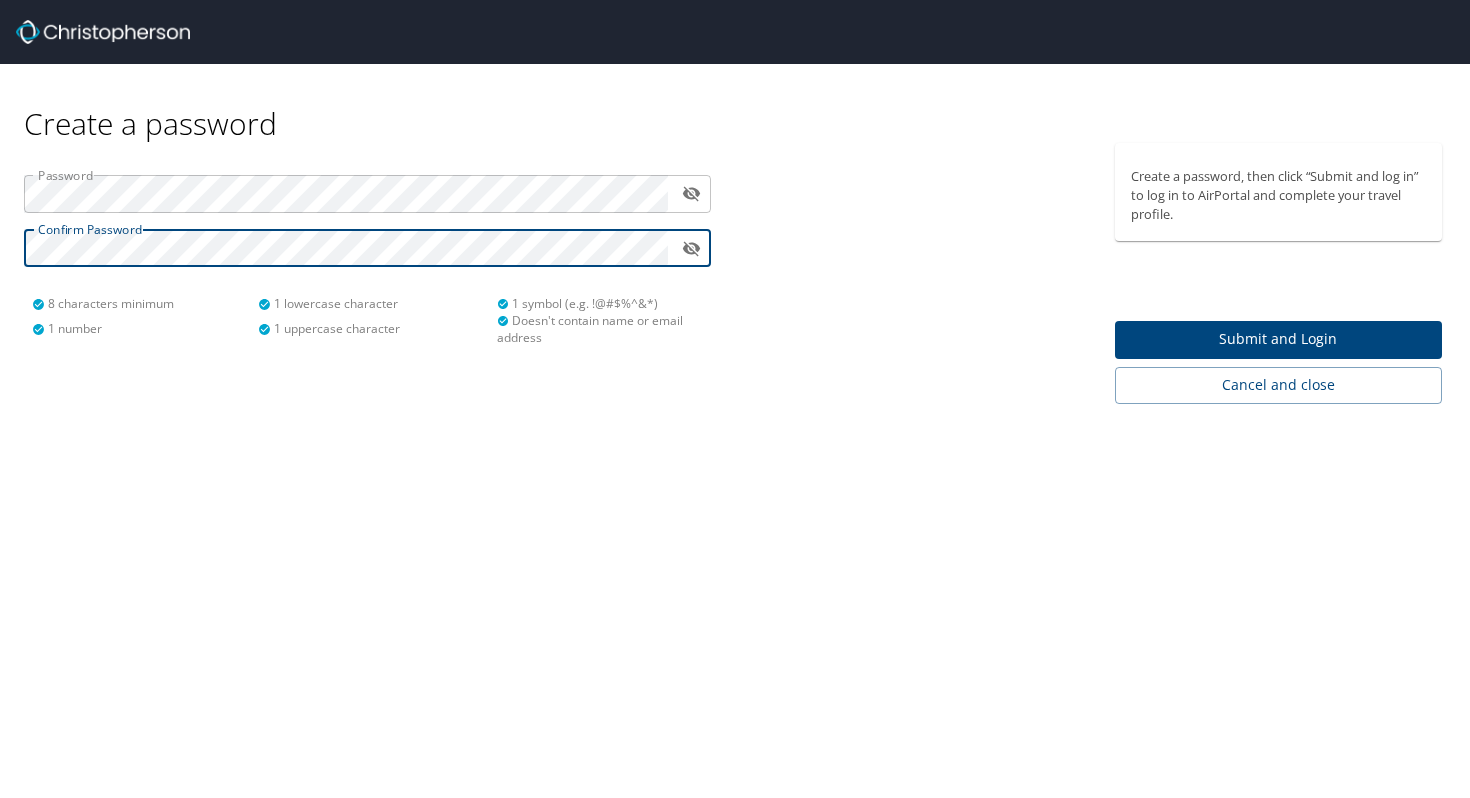 click on "Submit and Login" at bounding box center [1279, 339] 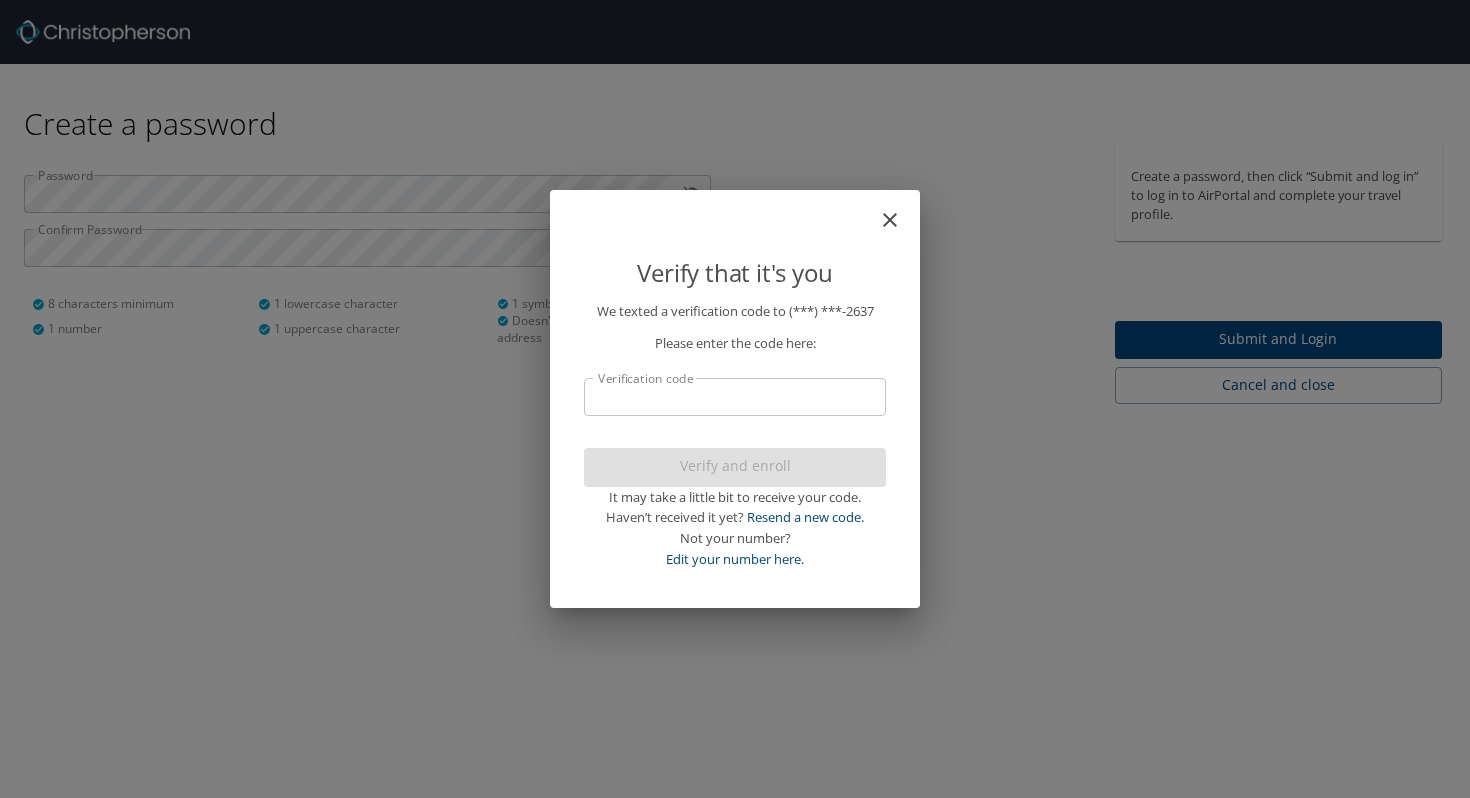 click on "Verification code" at bounding box center [735, 397] 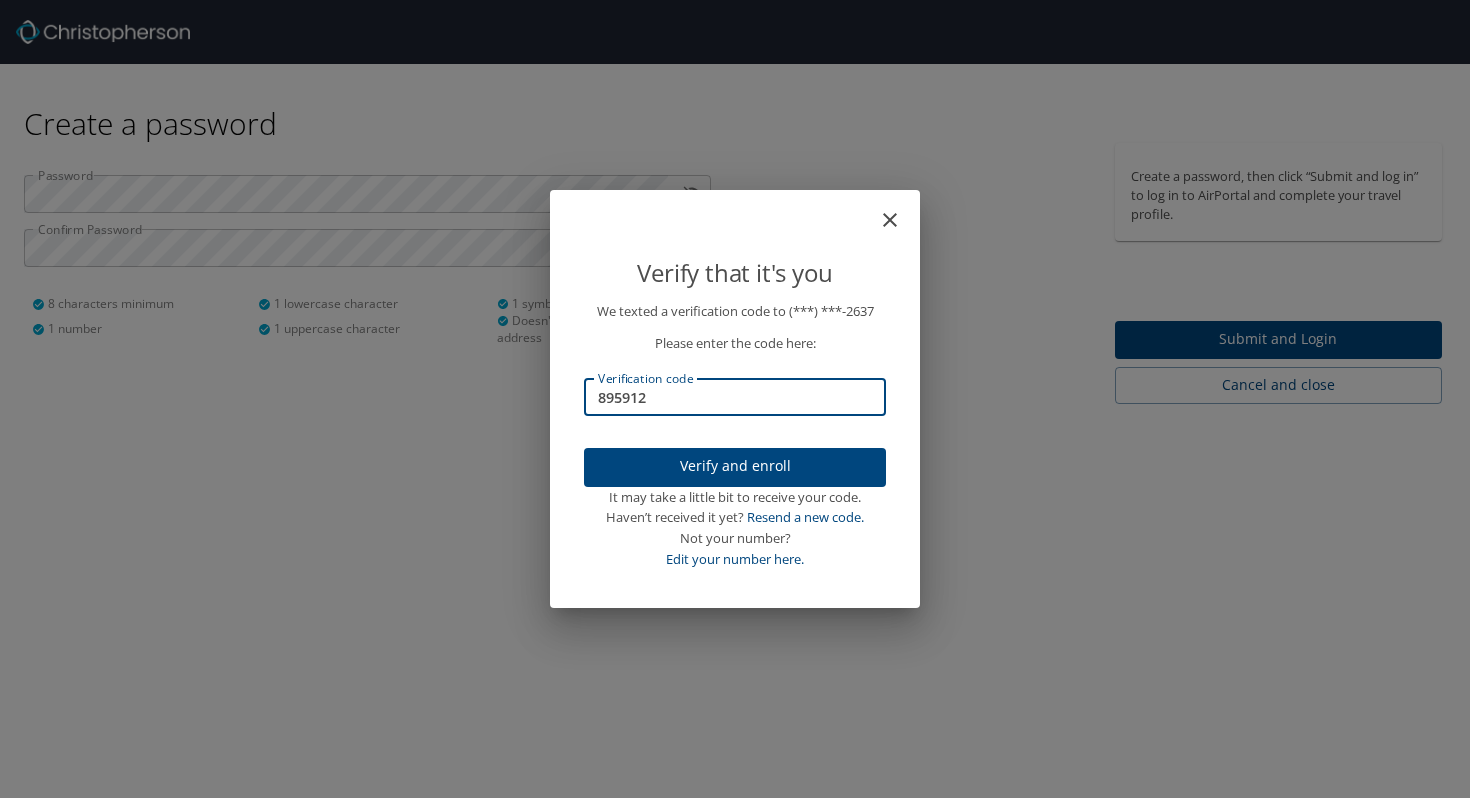 type on "895912" 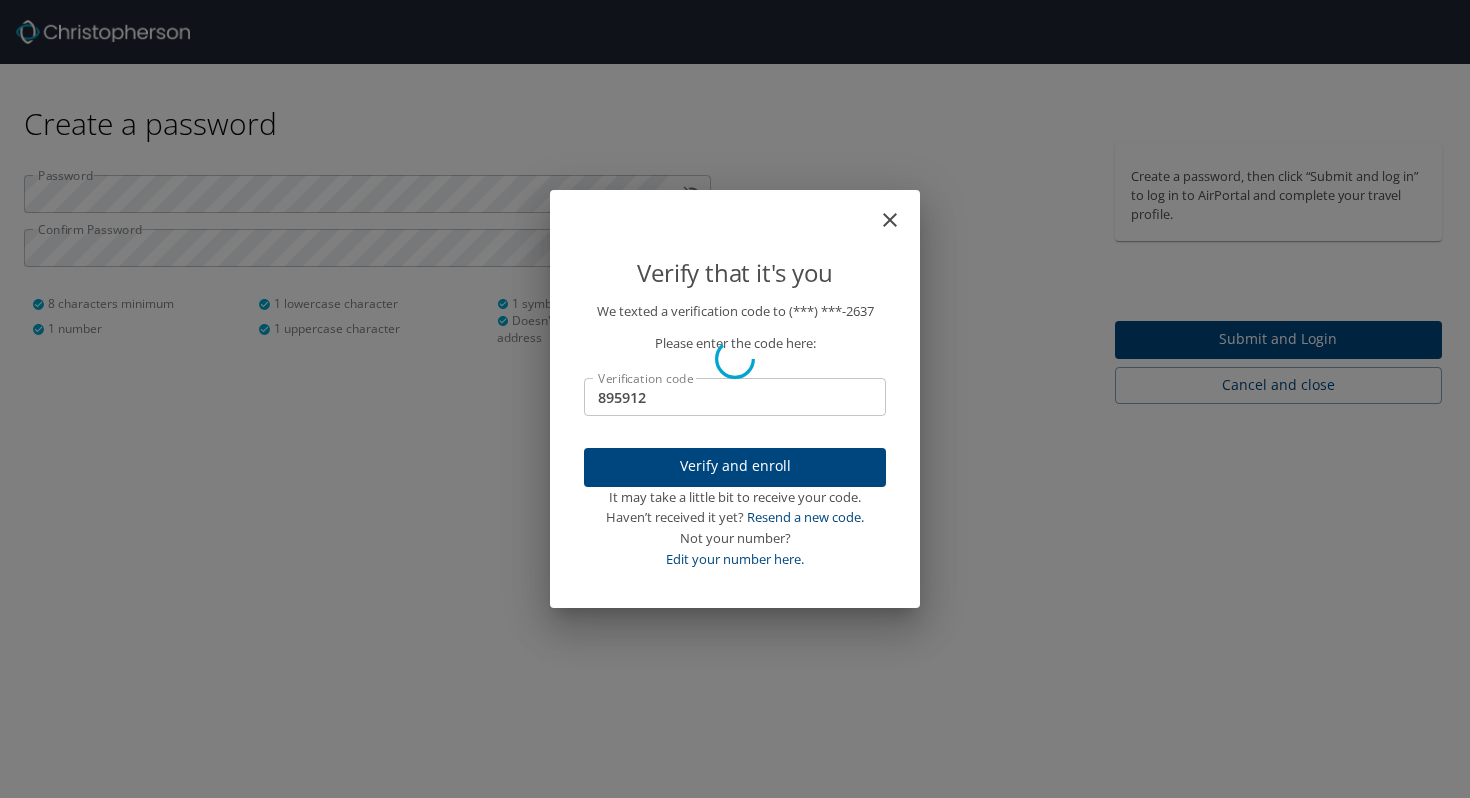 type 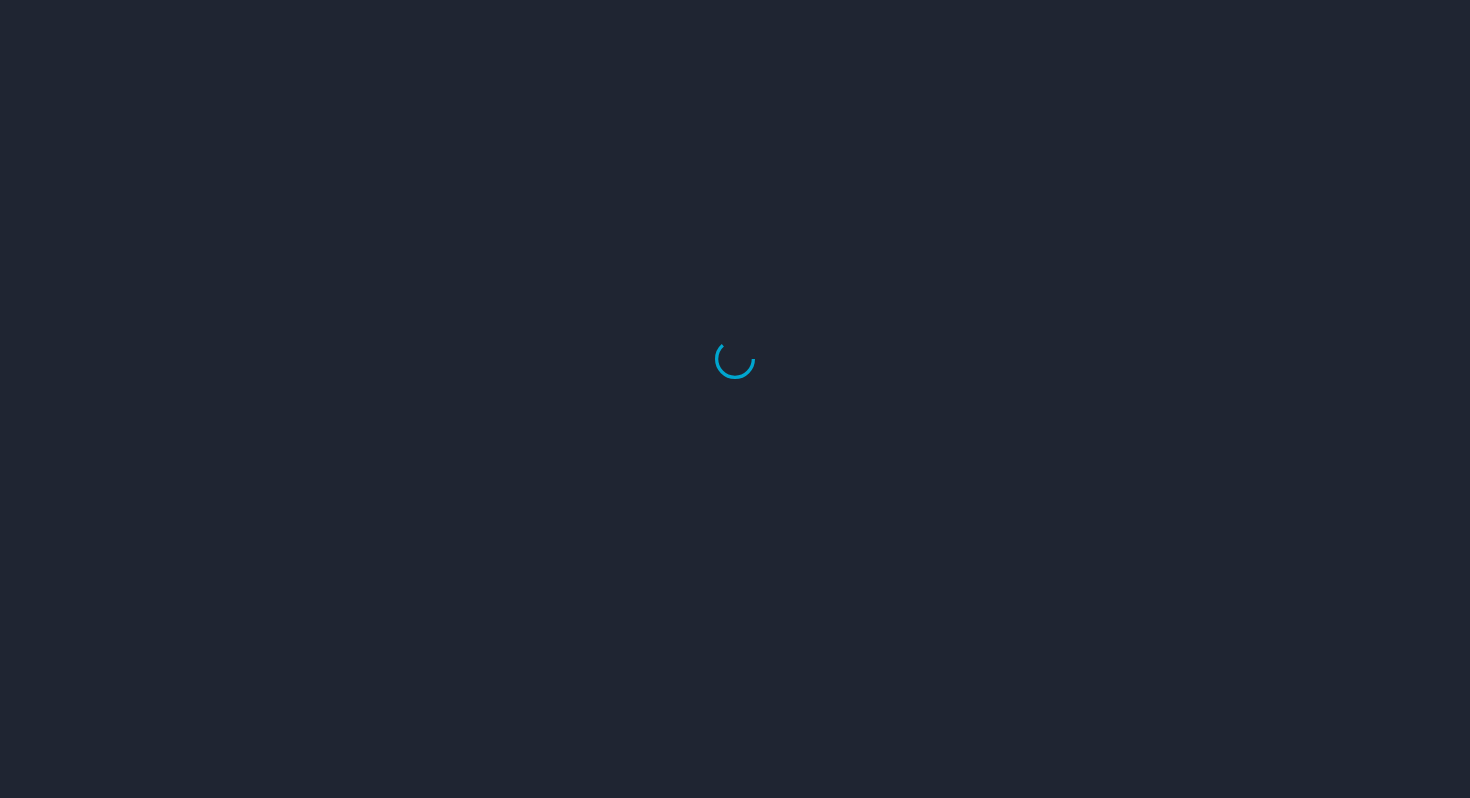 select on "US" 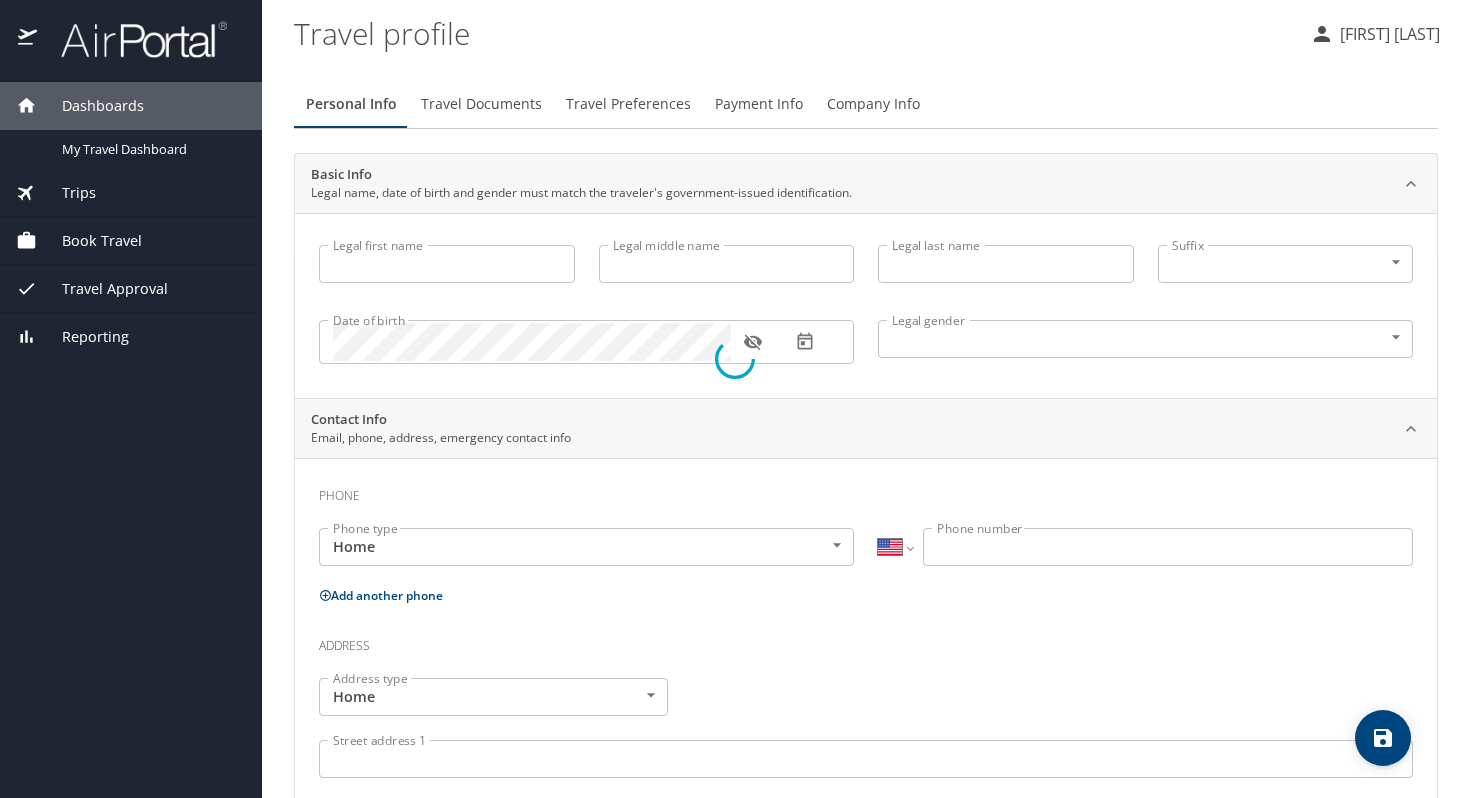 type on "Amy" 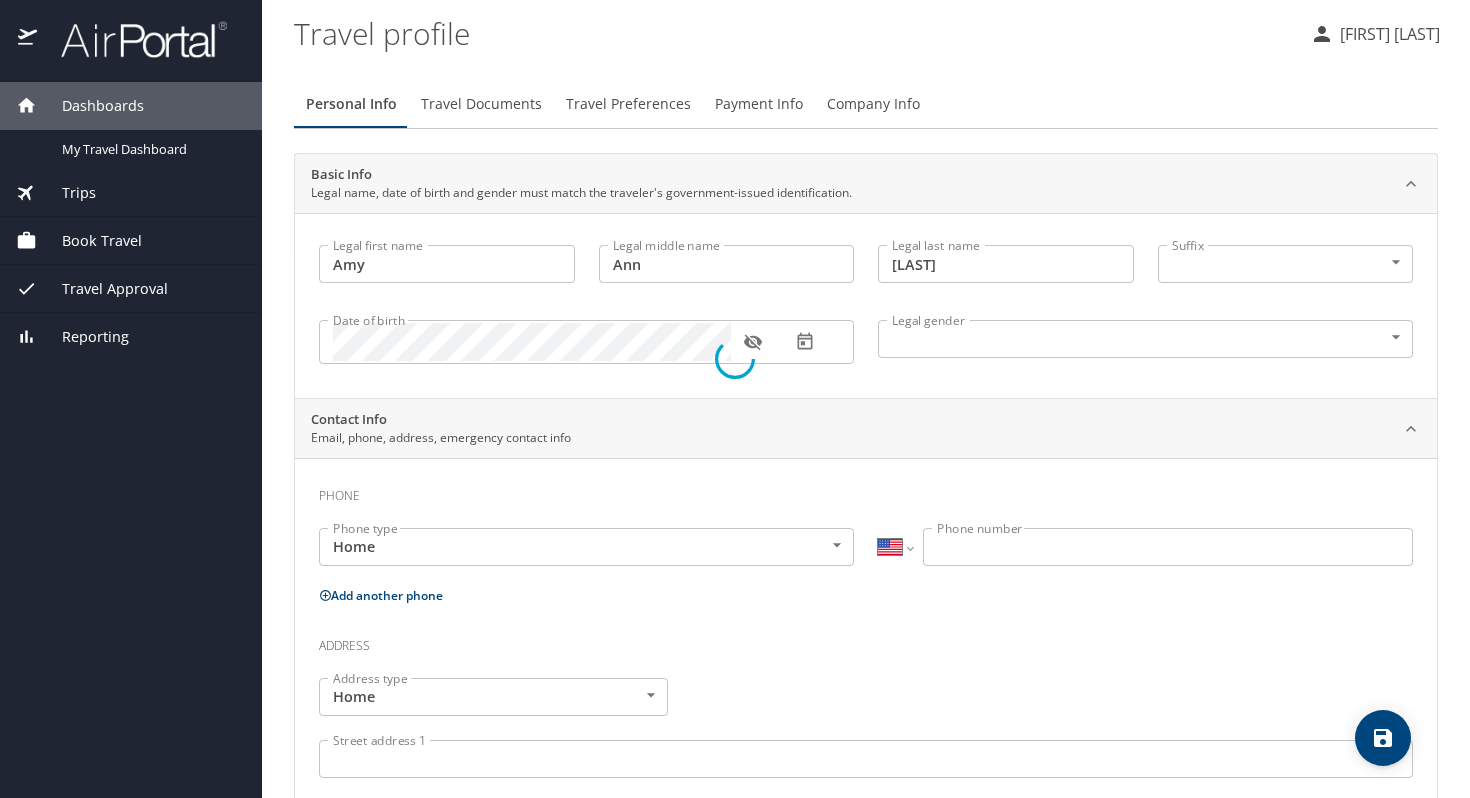 select on "US" 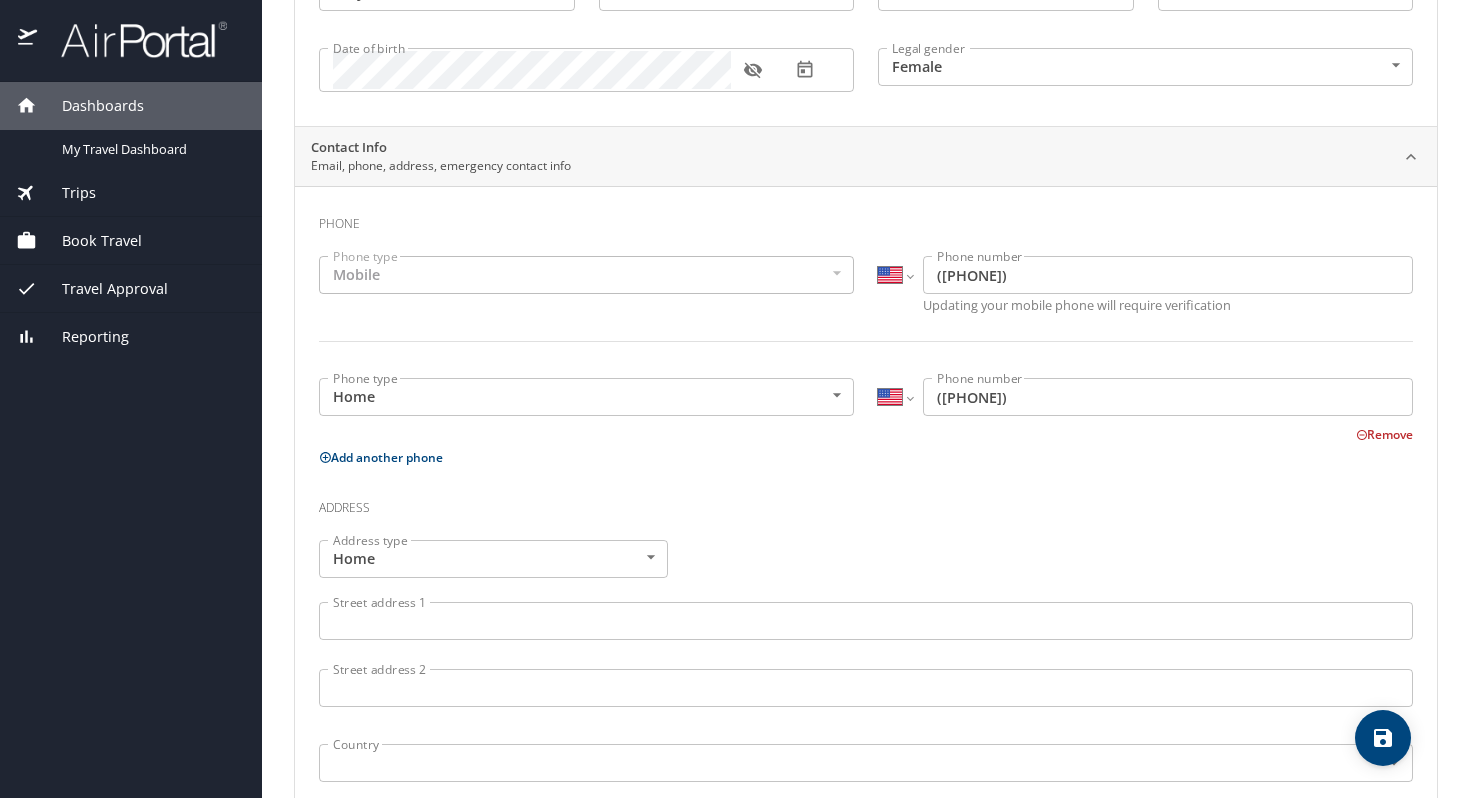scroll, scrollTop: 606, scrollLeft: 0, axis: vertical 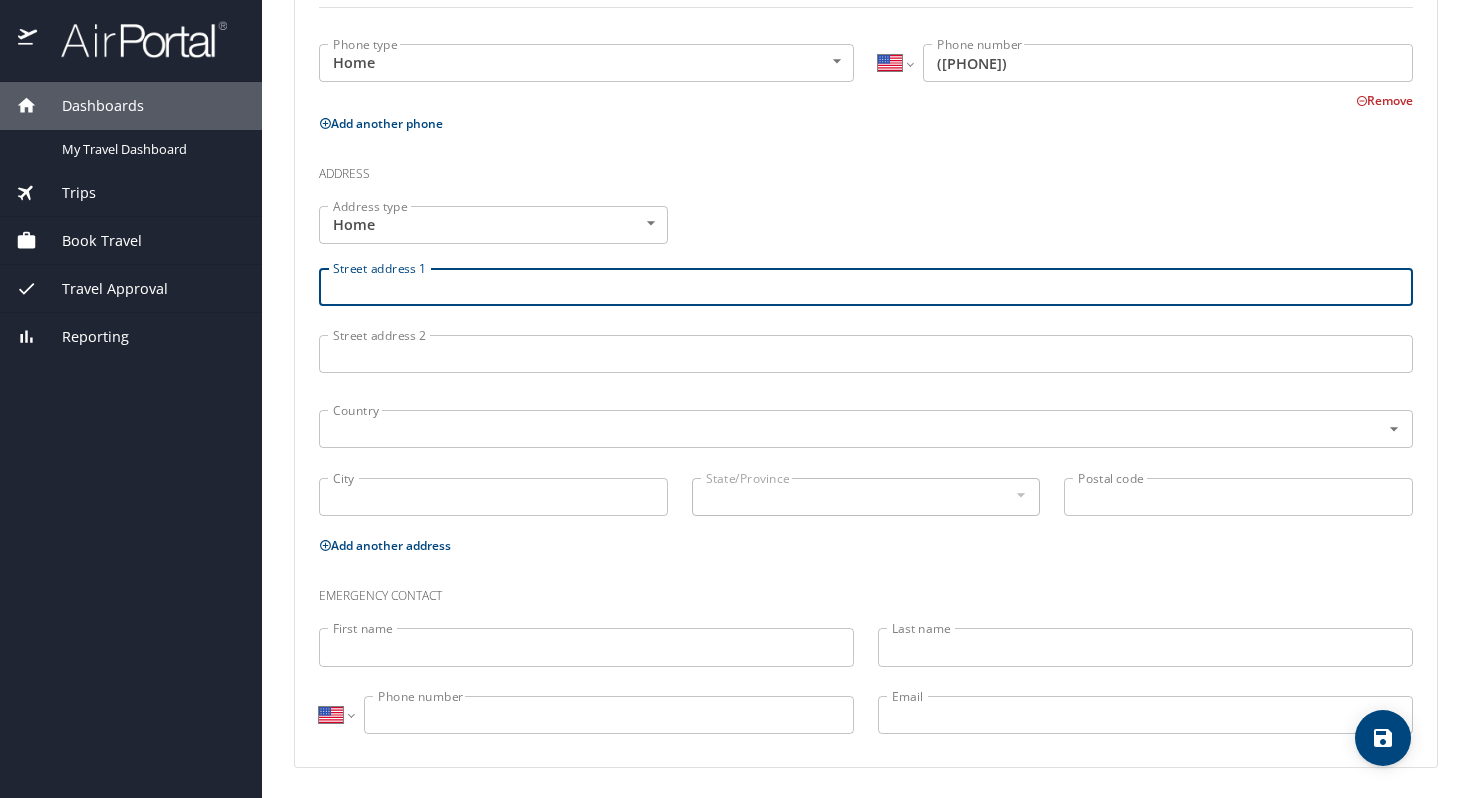 click on "Street address 1" at bounding box center [866, 287] 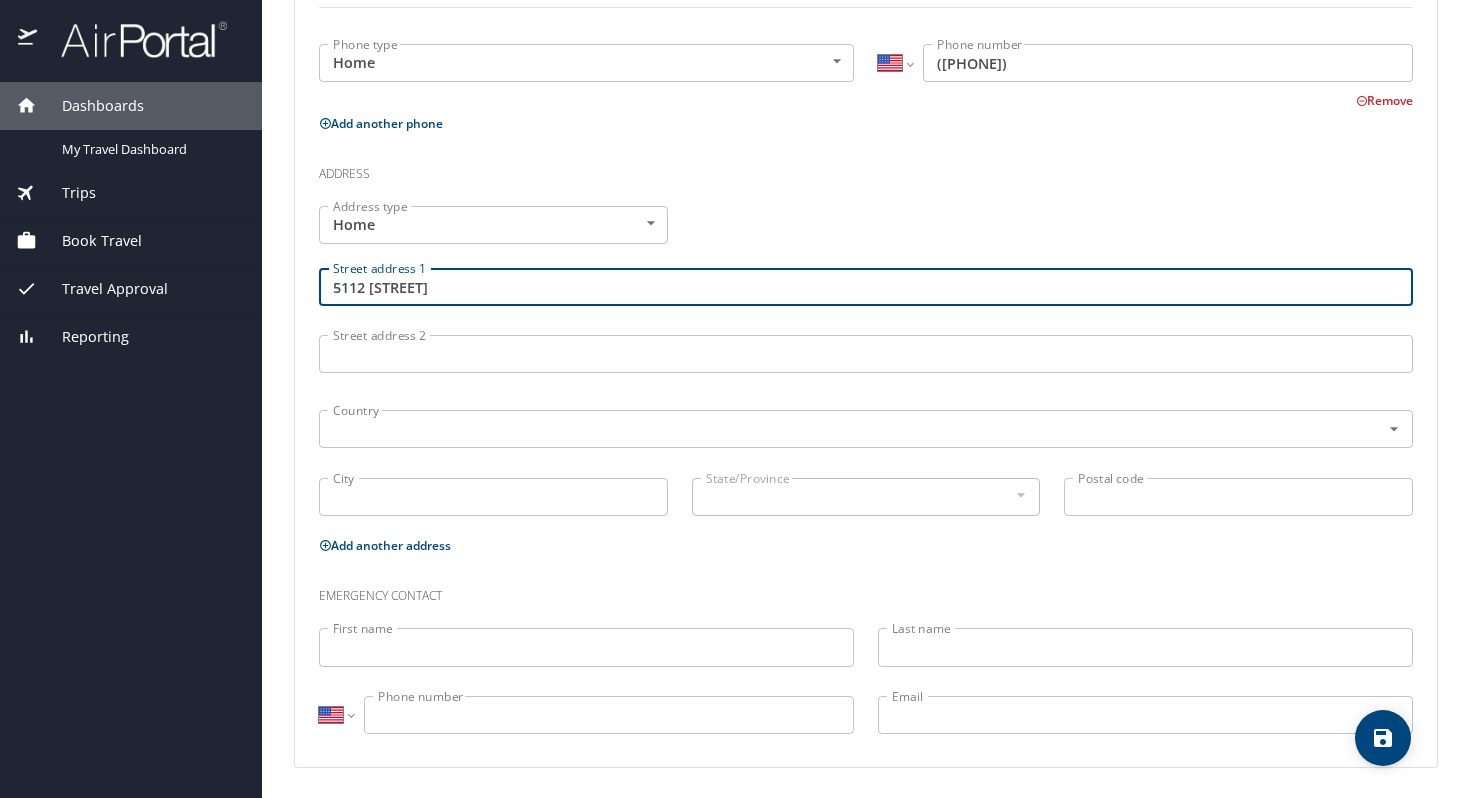 type on "5112 [STREET]" 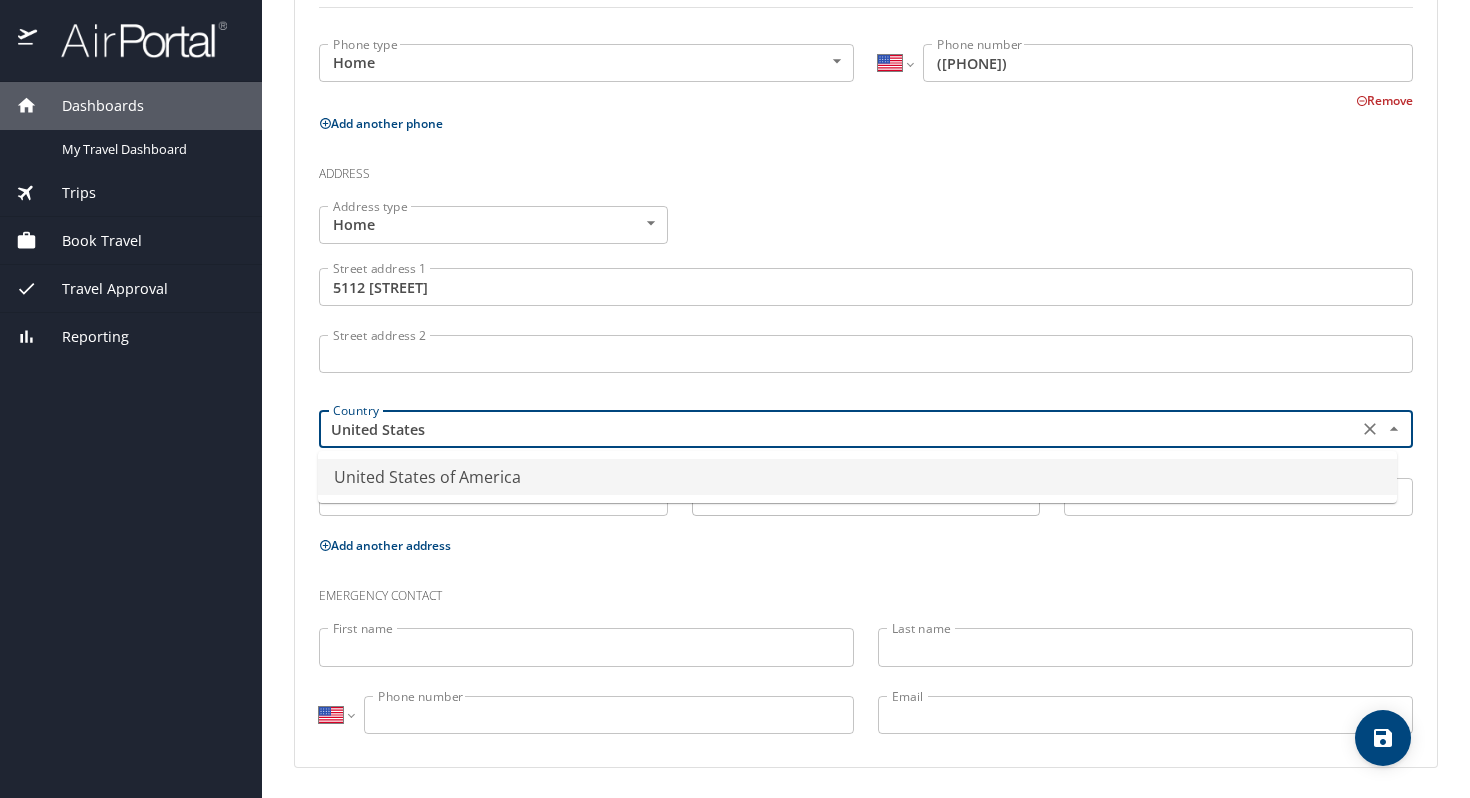 click on "United States of America" at bounding box center [857, 477] 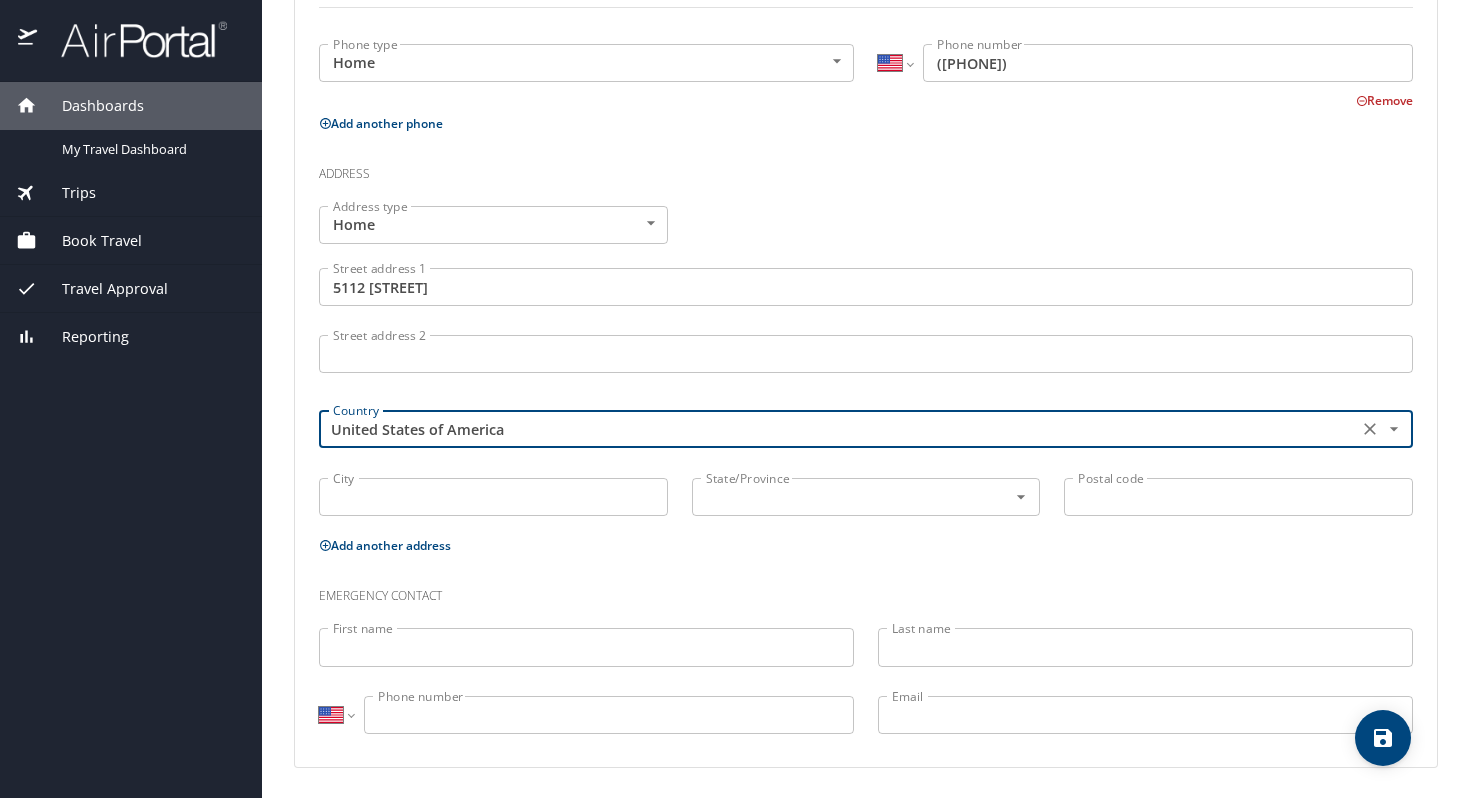 type on "United States of America" 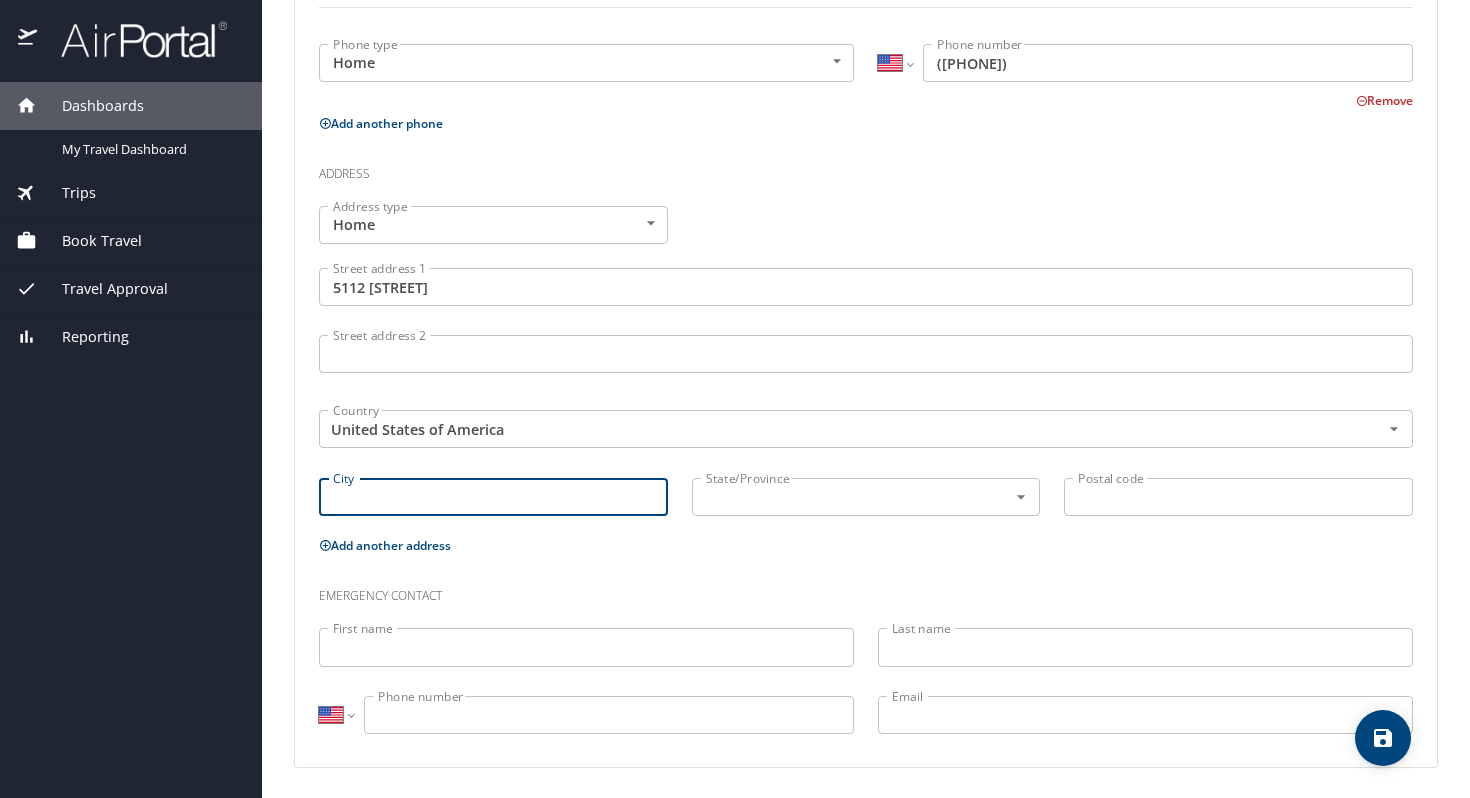 click on "City" at bounding box center (493, 497) 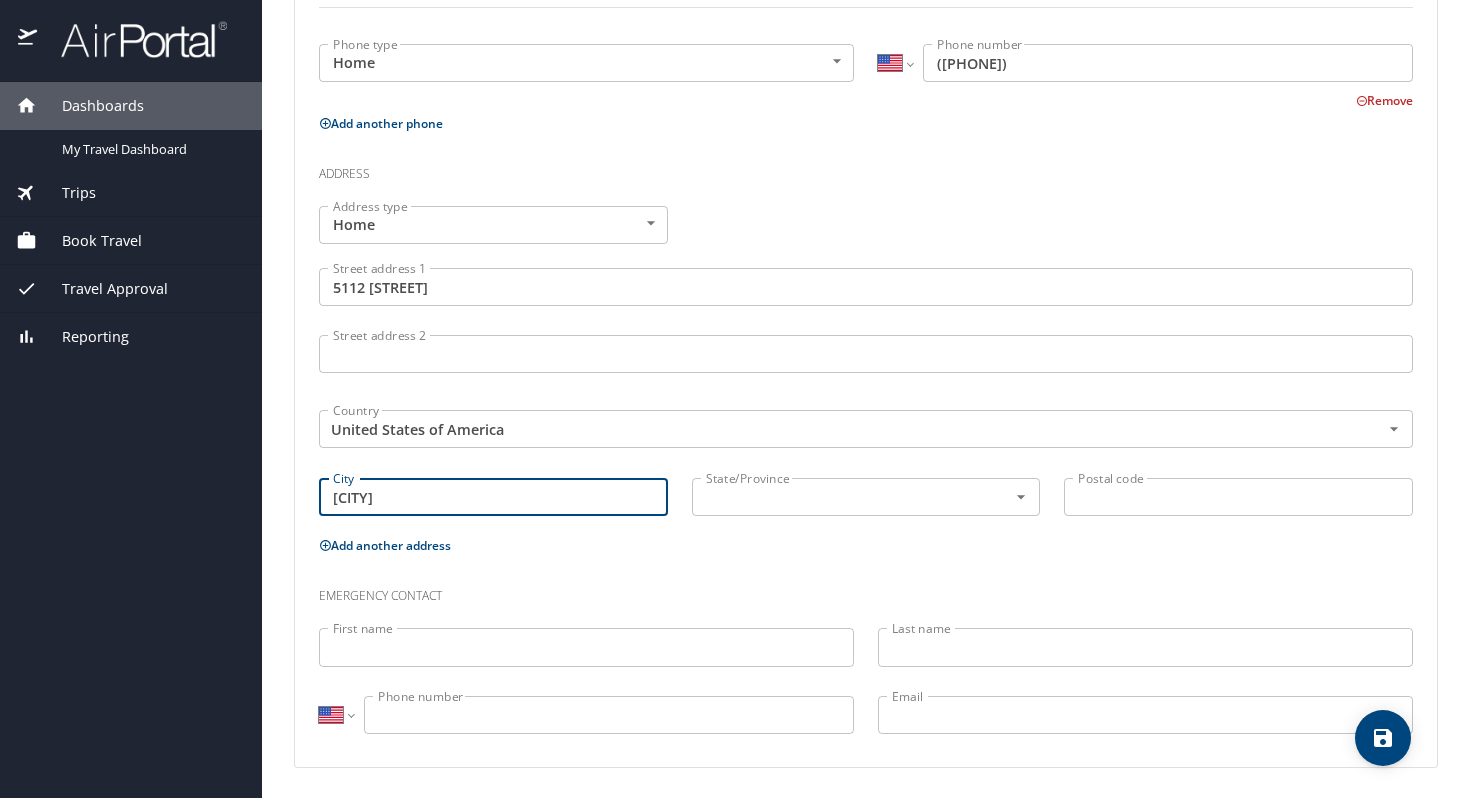 type on "[CITY]" 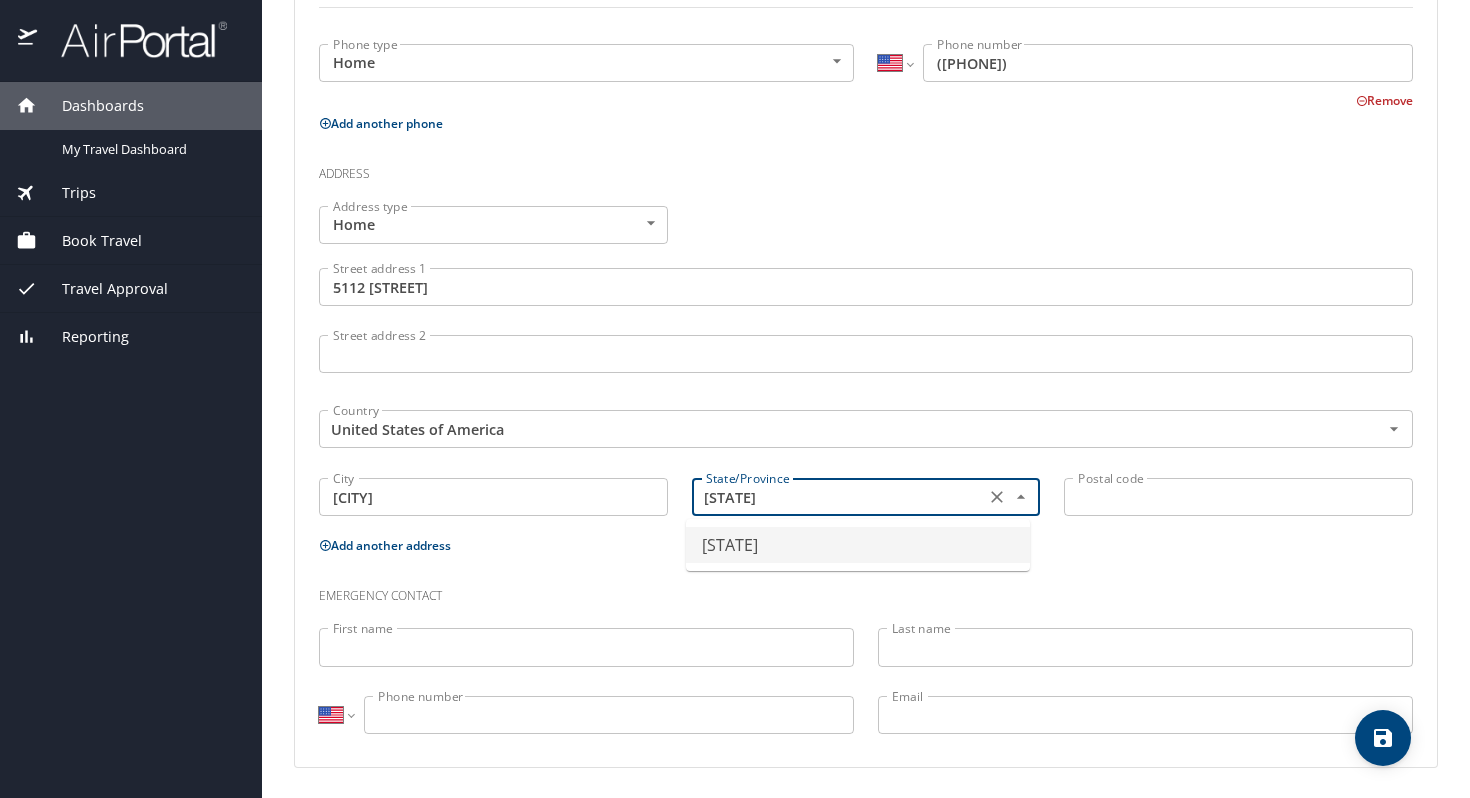click on "[STATE]" at bounding box center [858, 545] 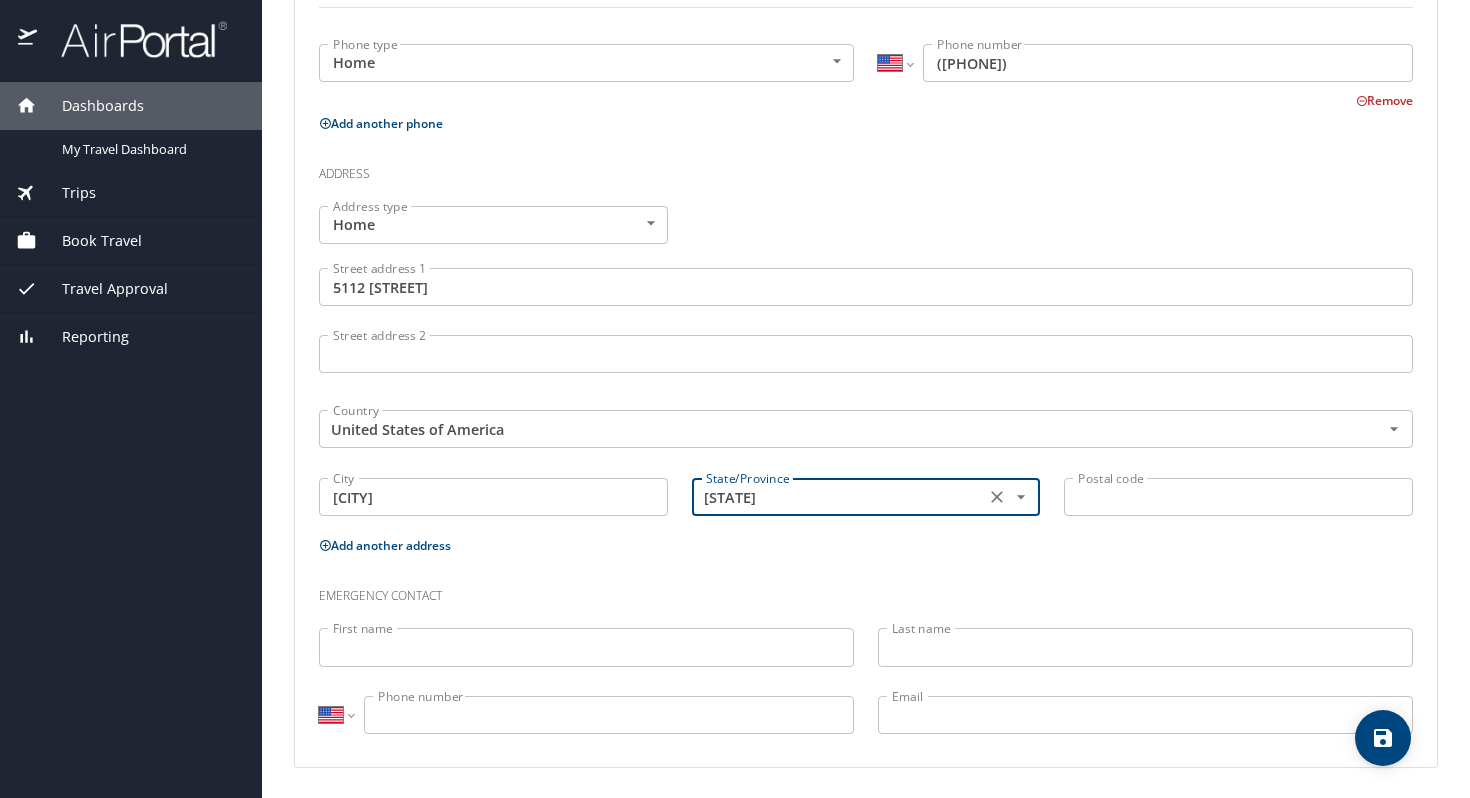 type on "[STATE]" 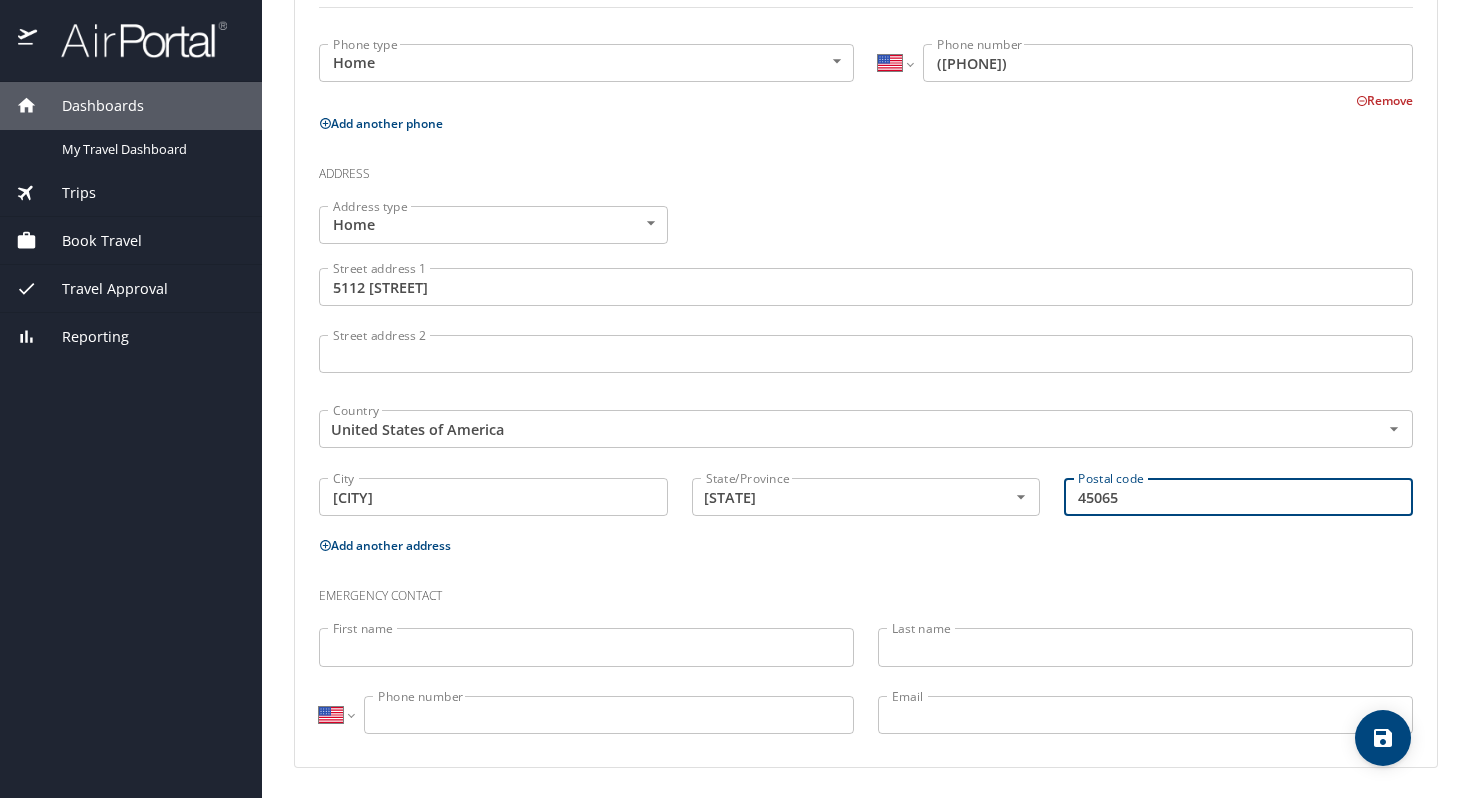 type on "45065" 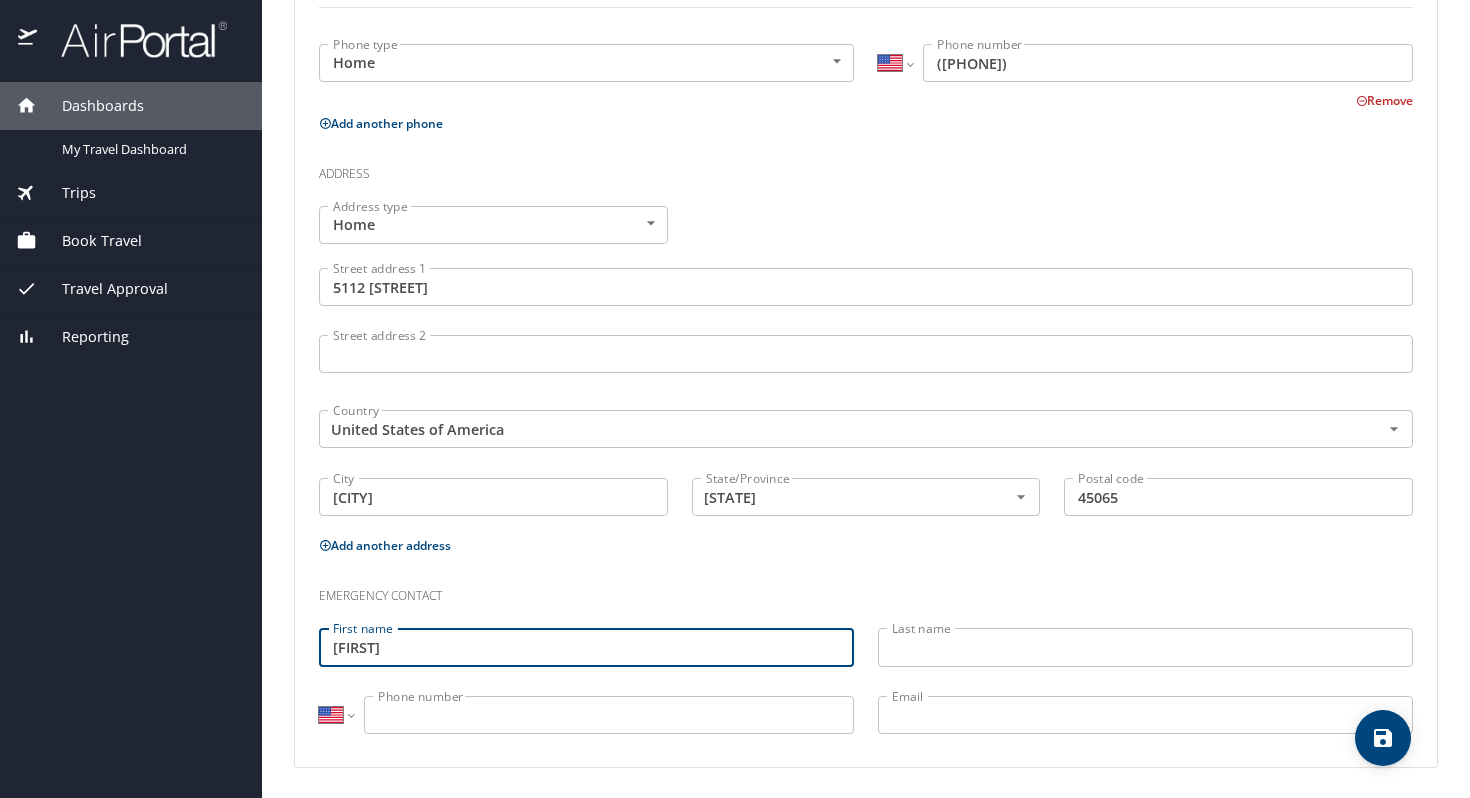 type on "[FIRST]" 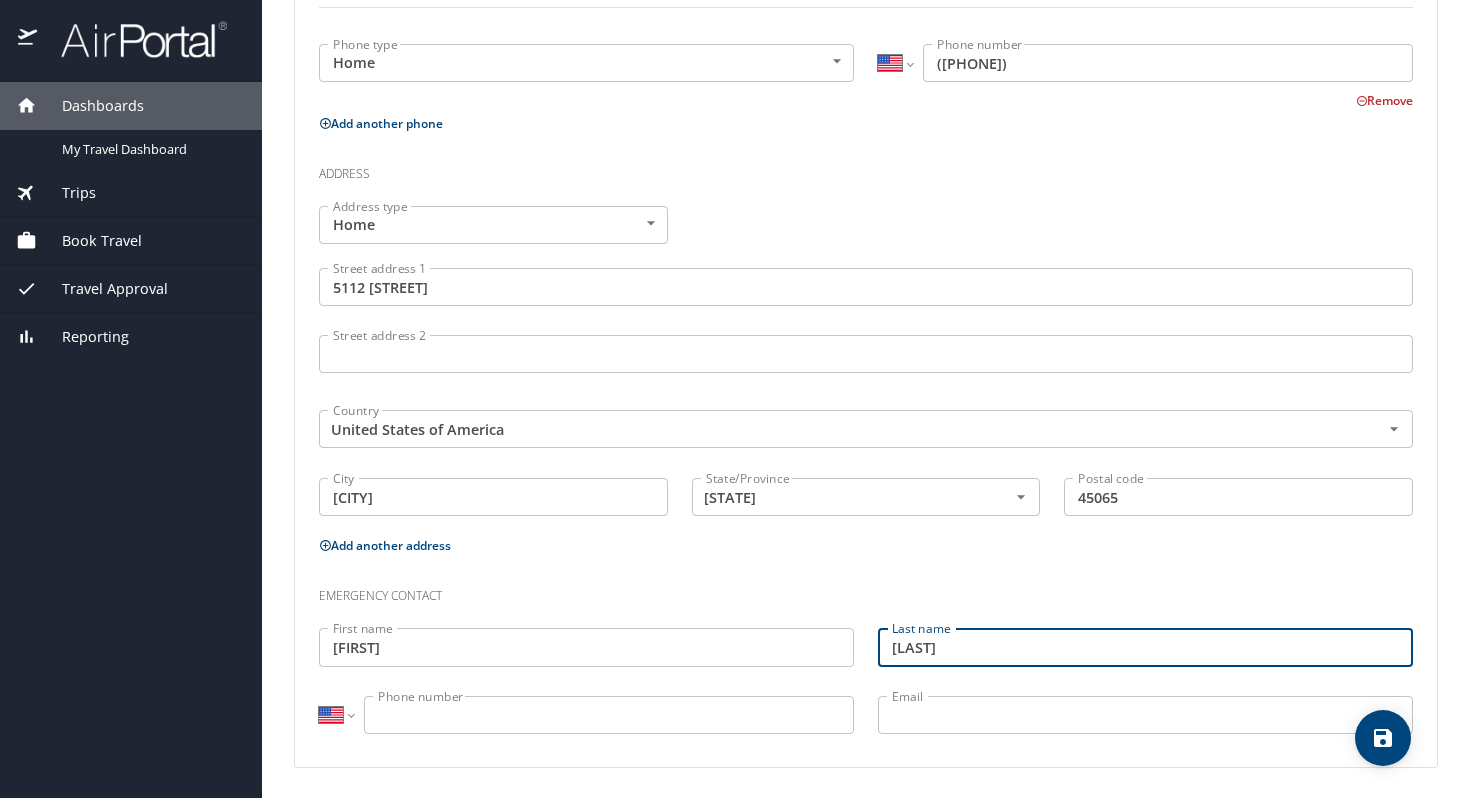 type on "[LAST]" 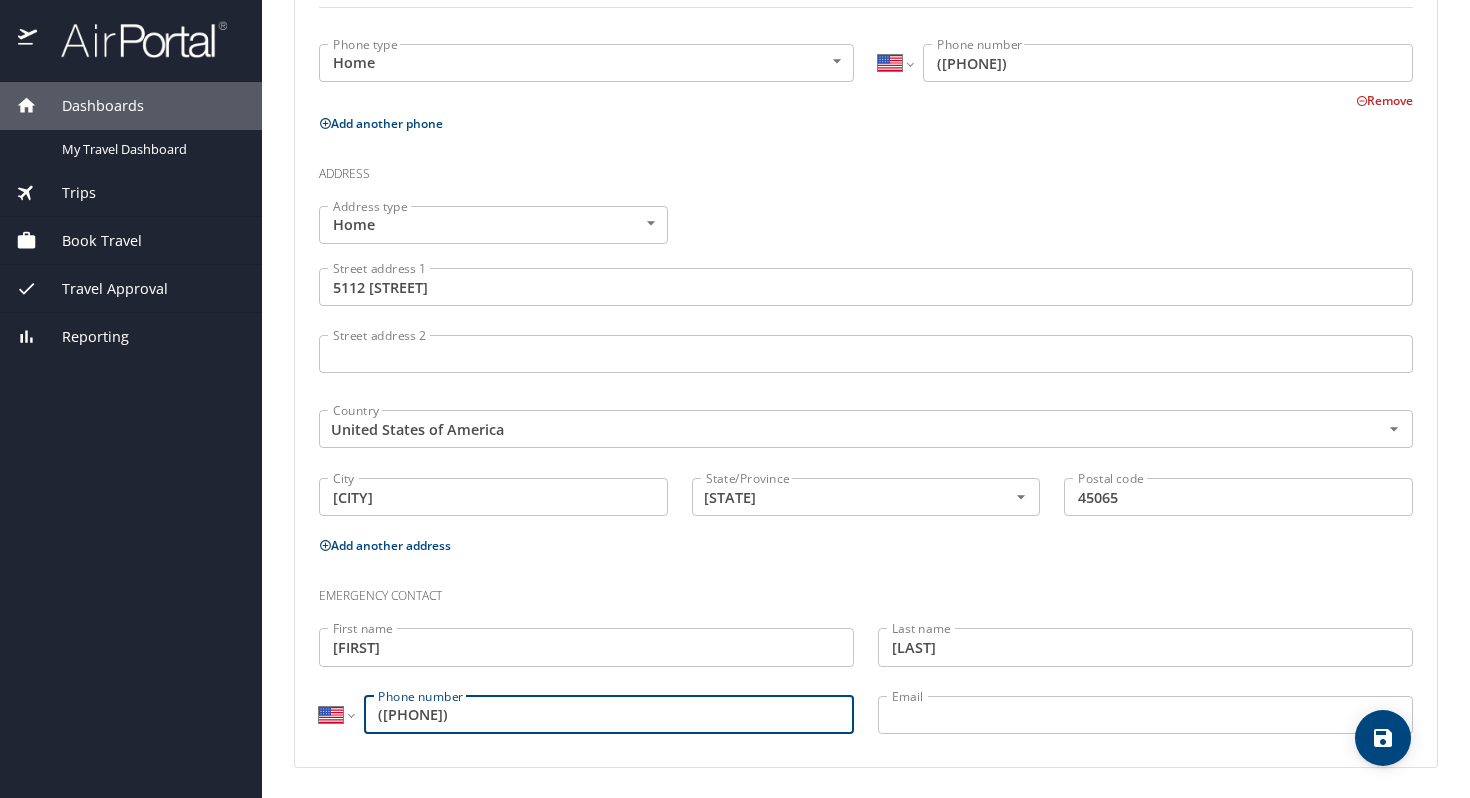 type on "([PHONE])" 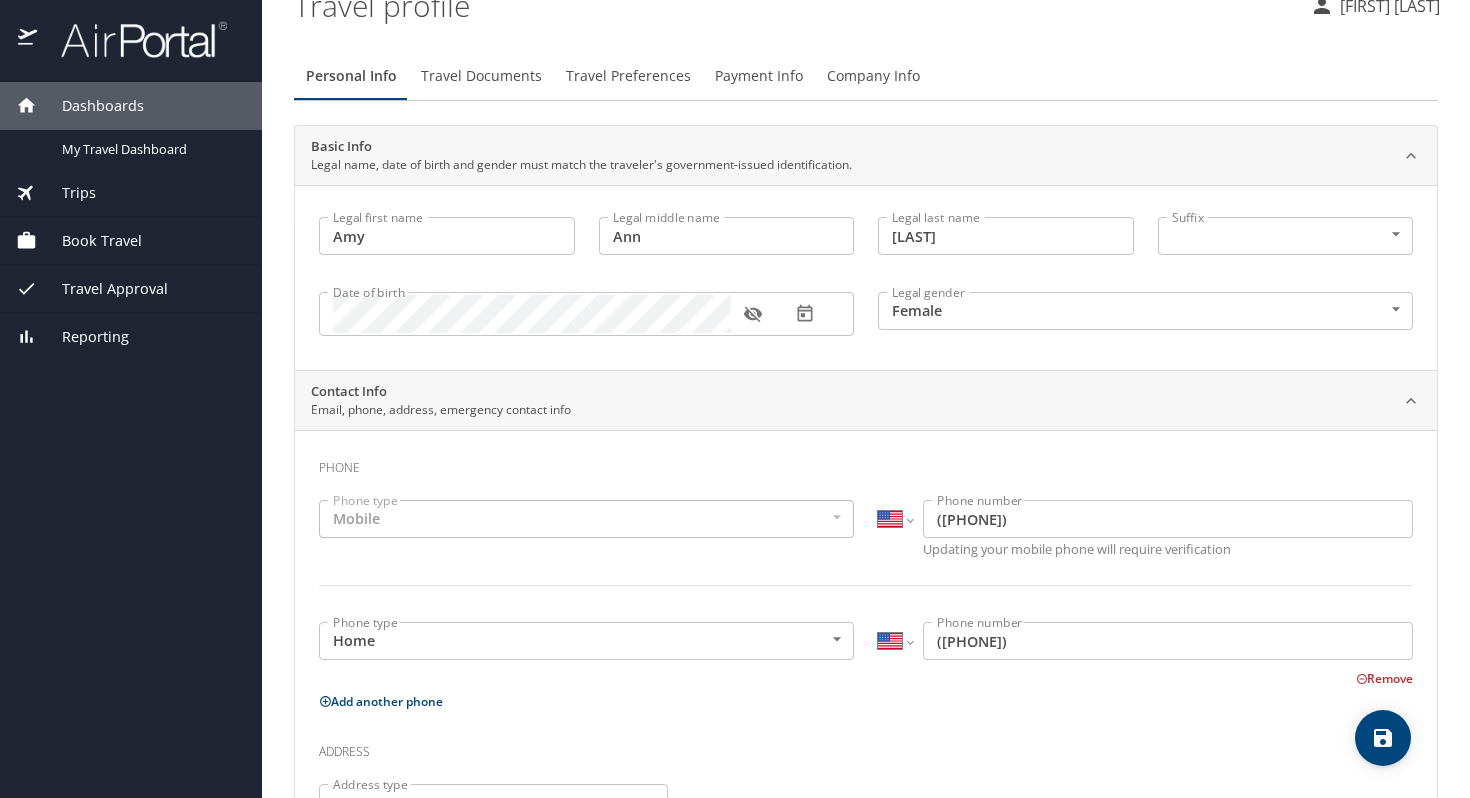 scroll, scrollTop: 0, scrollLeft: 0, axis: both 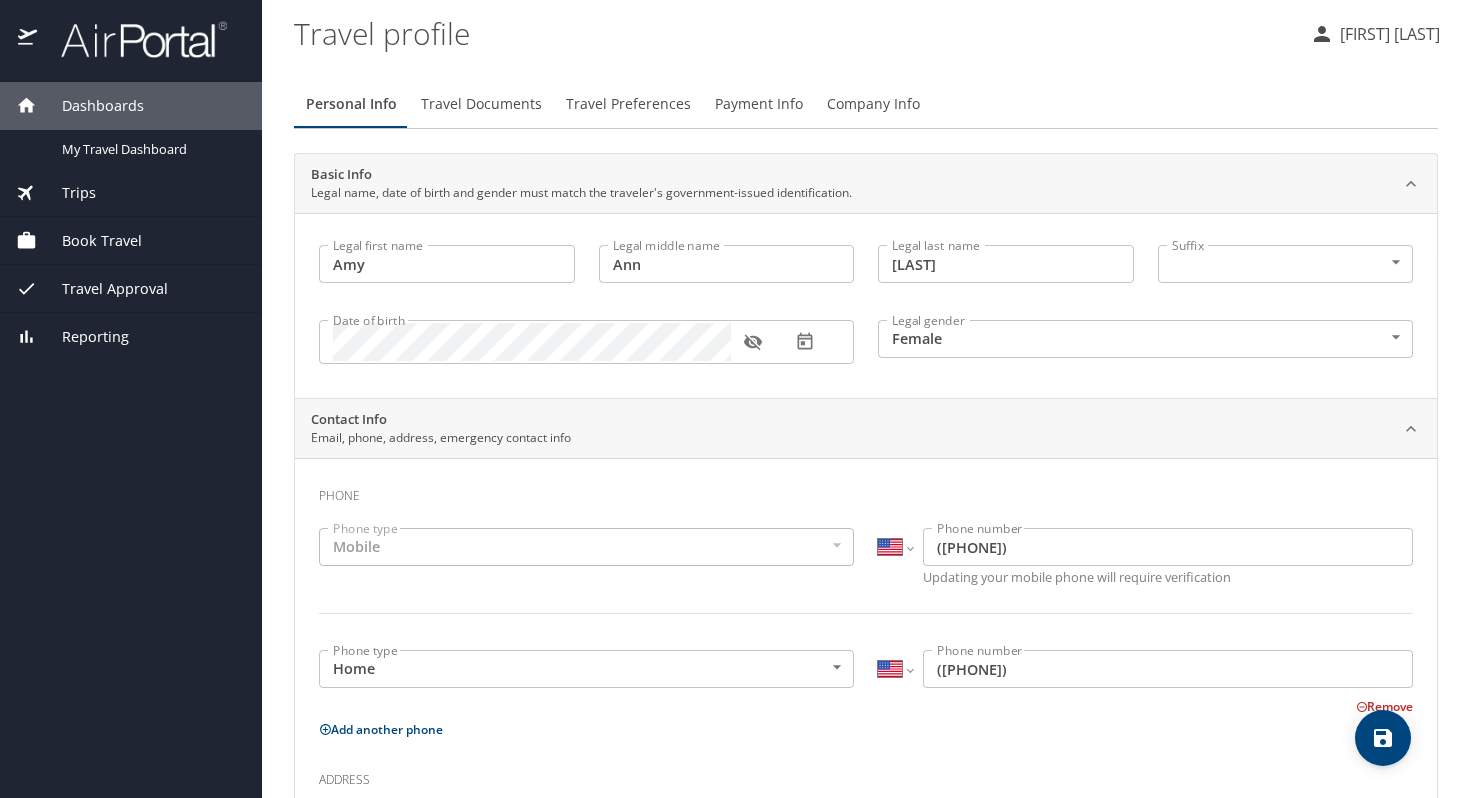 type on "[FIRST].[LAST]@[DOMAIN]" 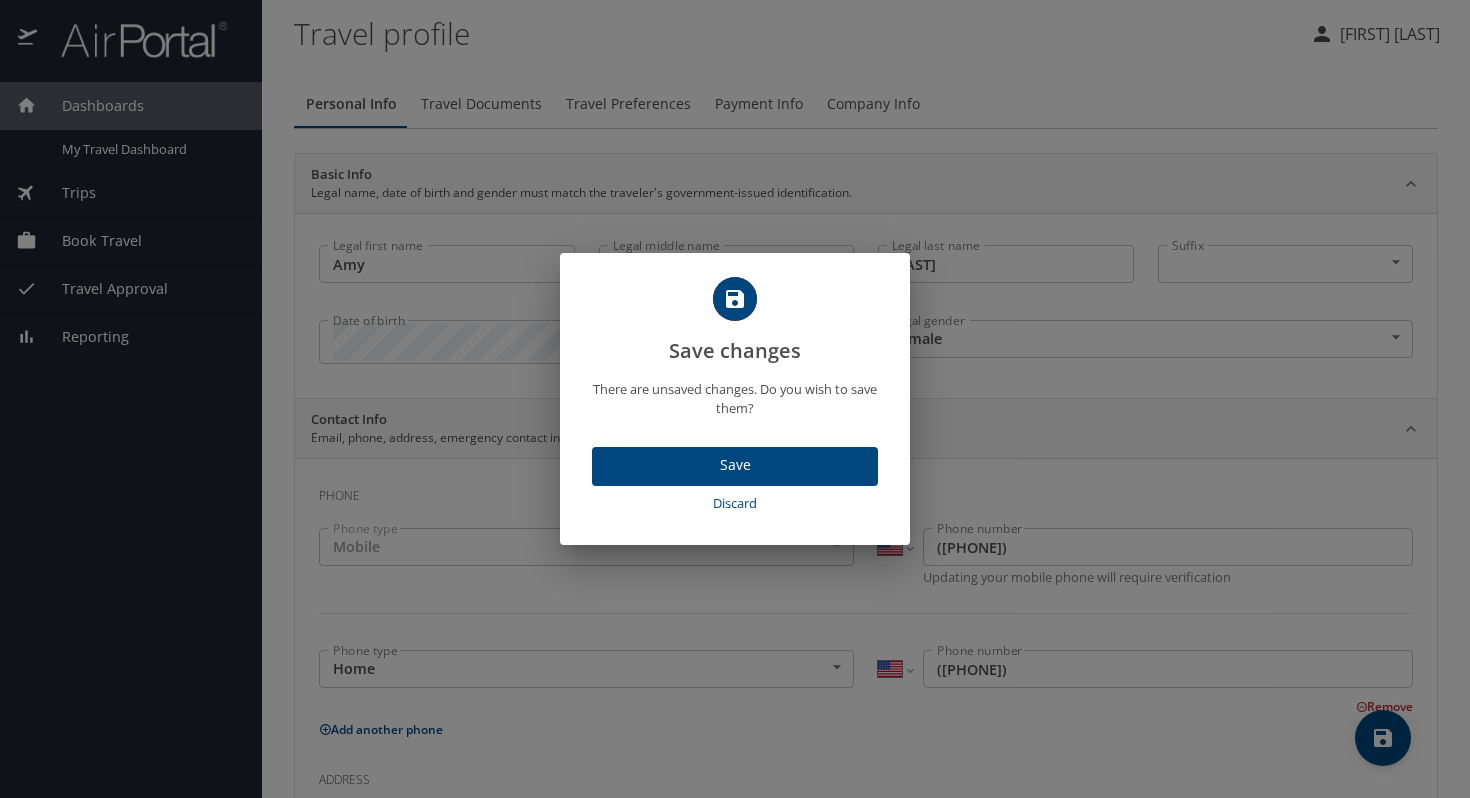 click on "Save" at bounding box center (735, 465) 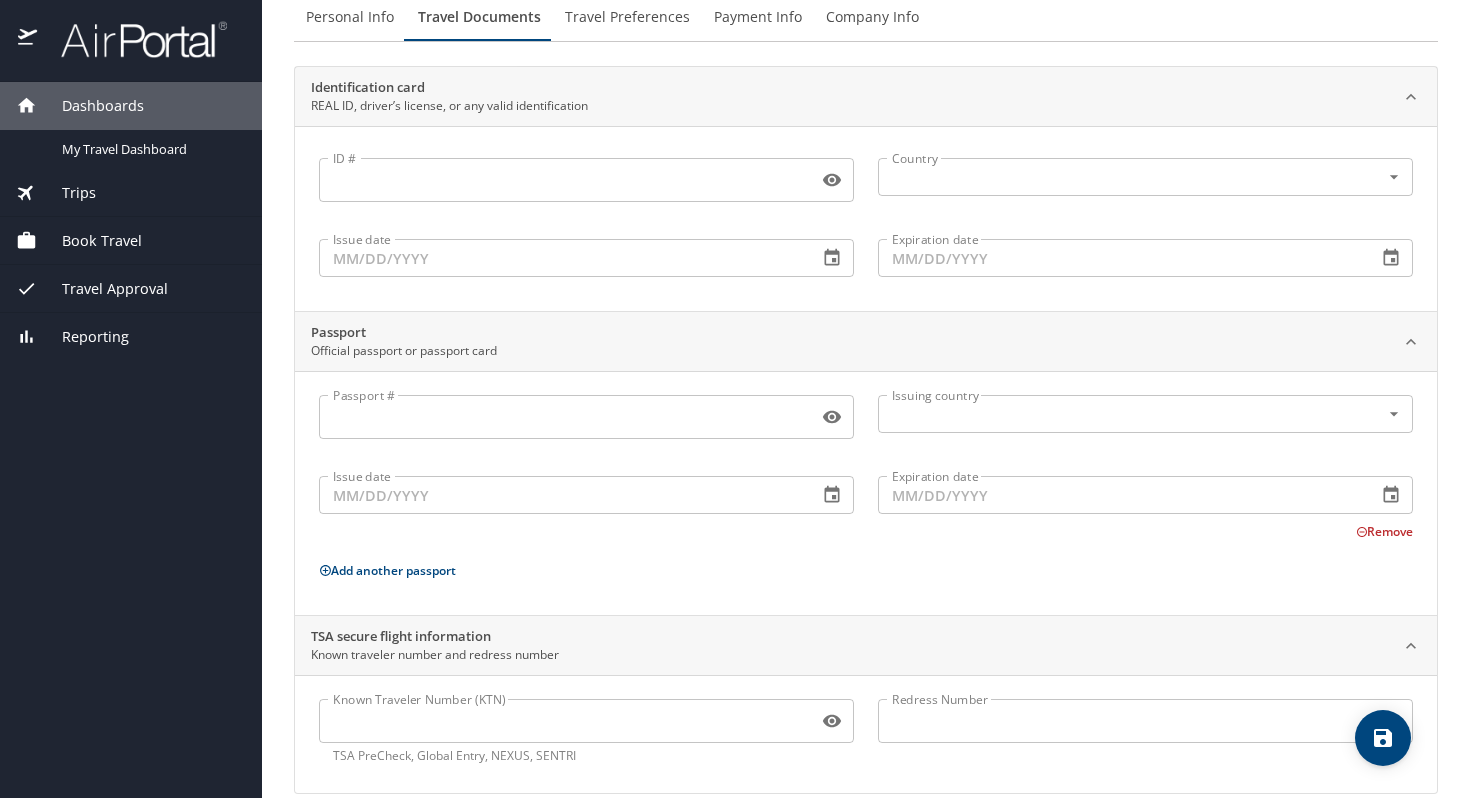 scroll, scrollTop: 114, scrollLeft: 0, axis: vertical 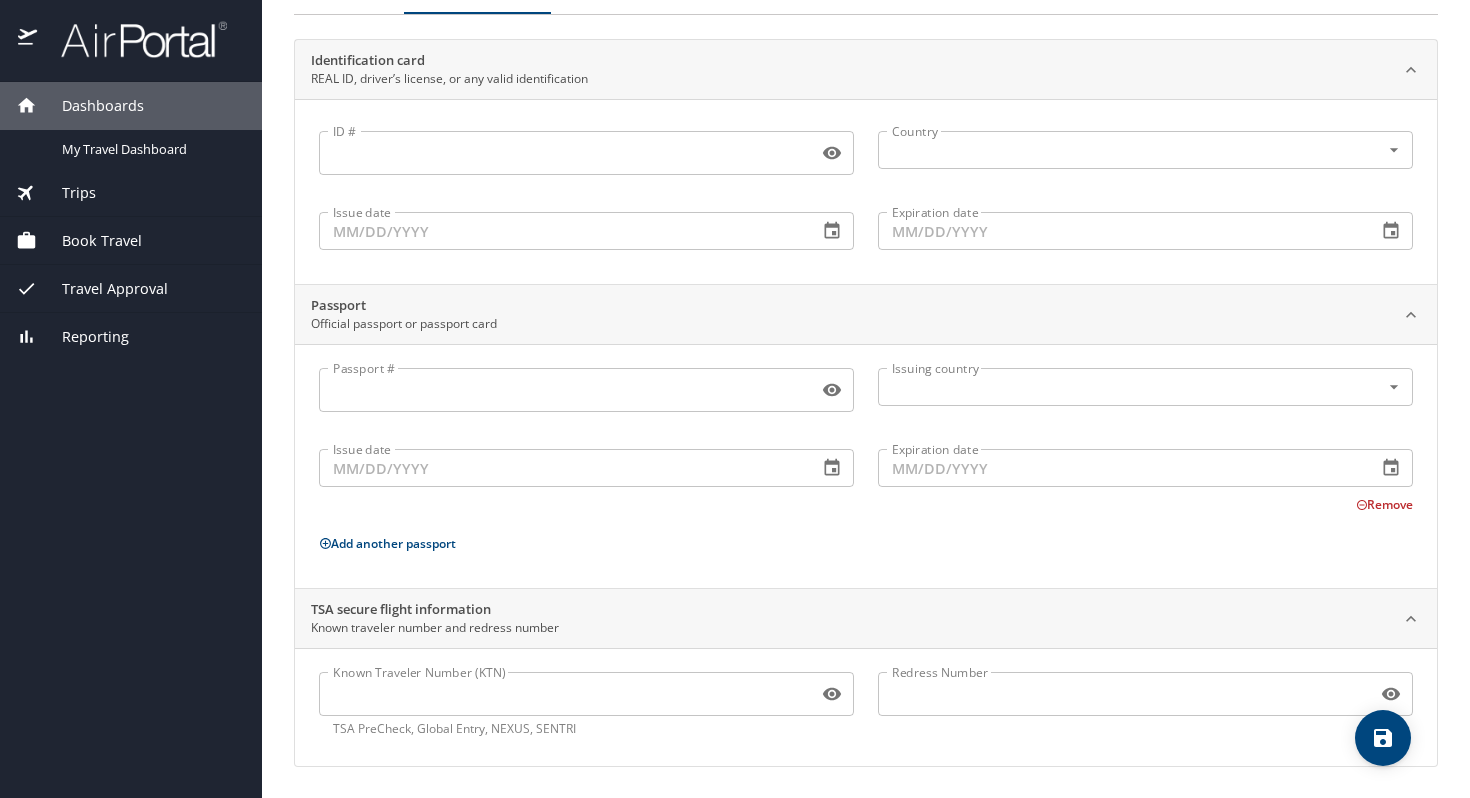click on "Known Traveler Number (KTN)" at bounding box center [564, 694] 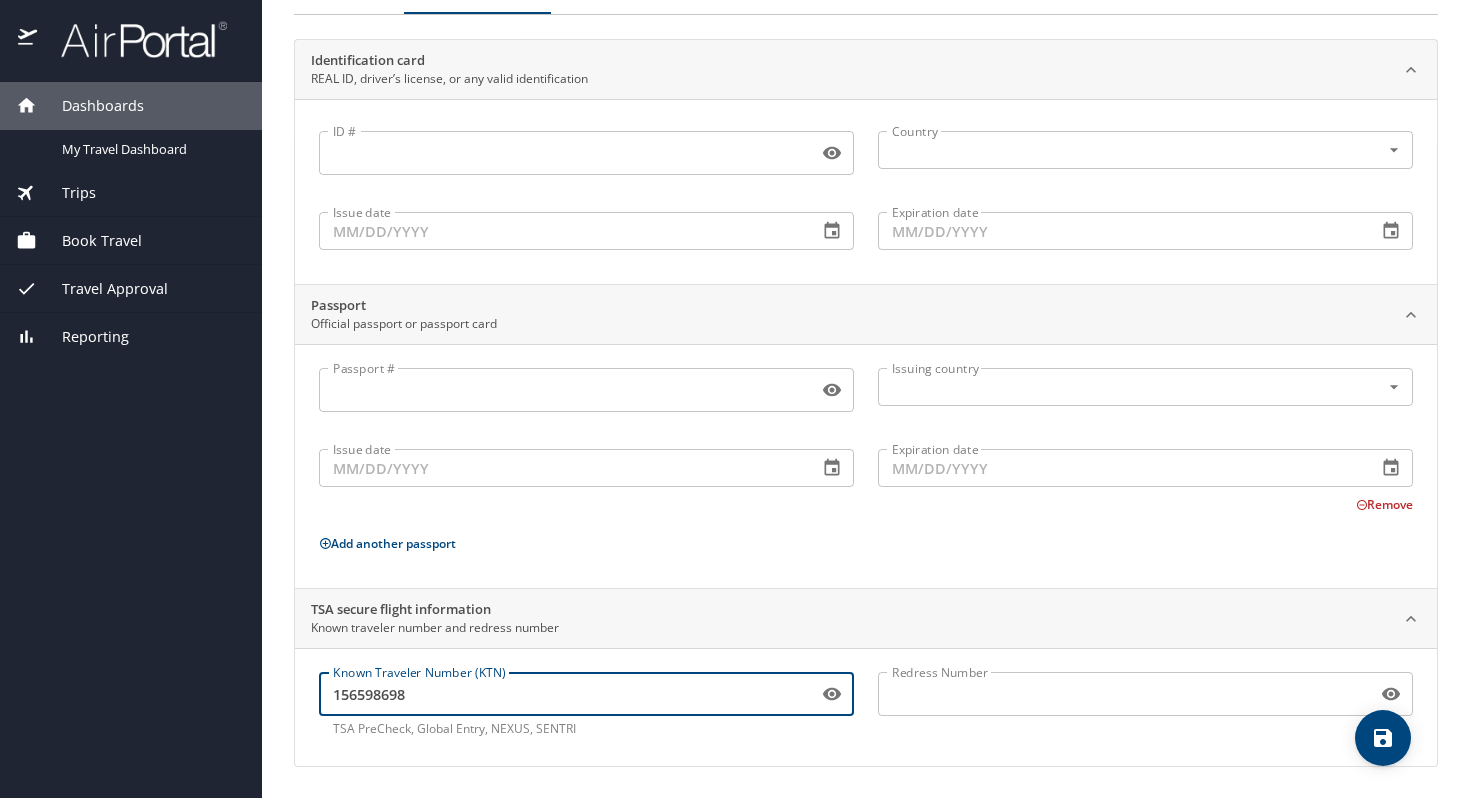 type on "156598698" 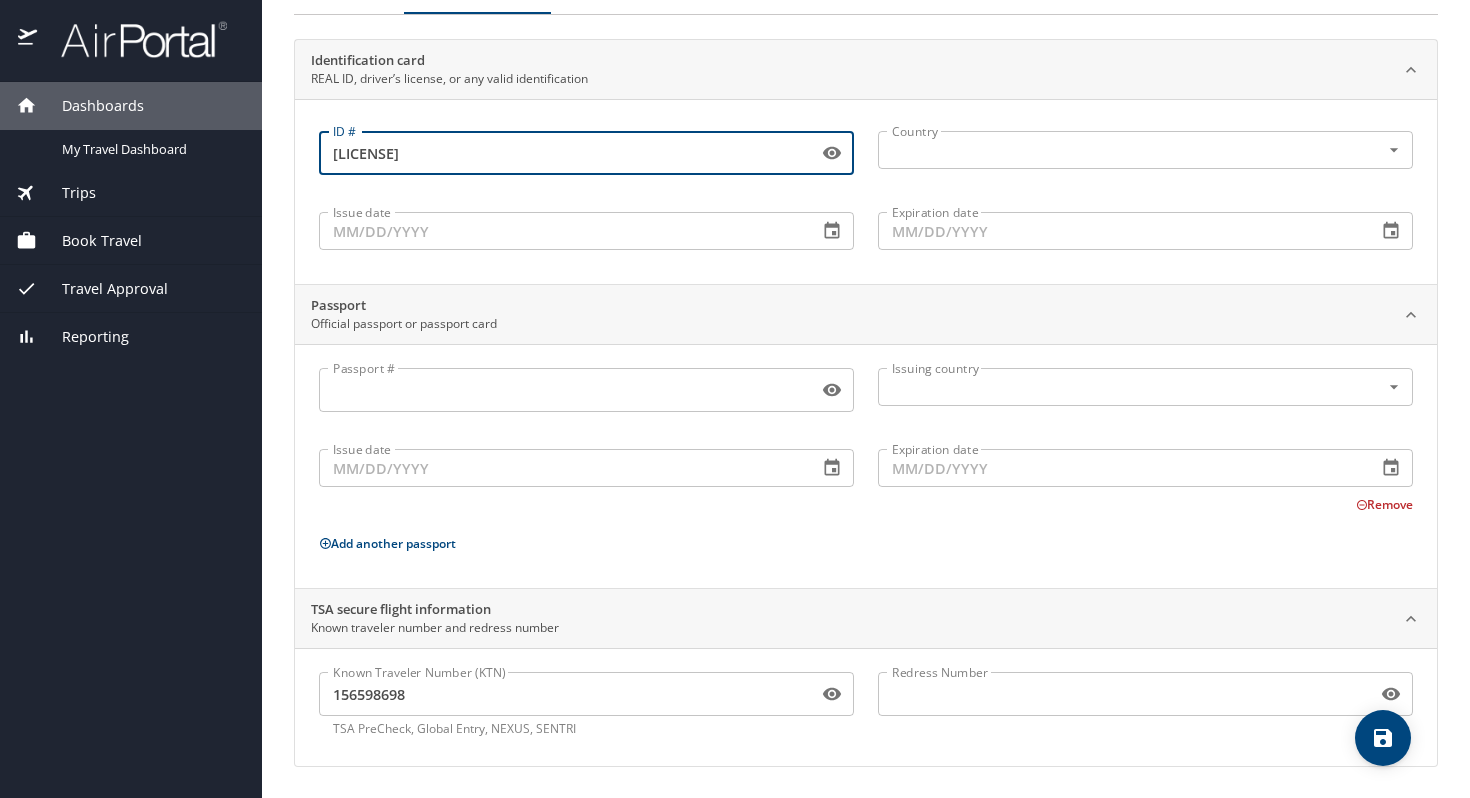 type on "[LICENSE]" 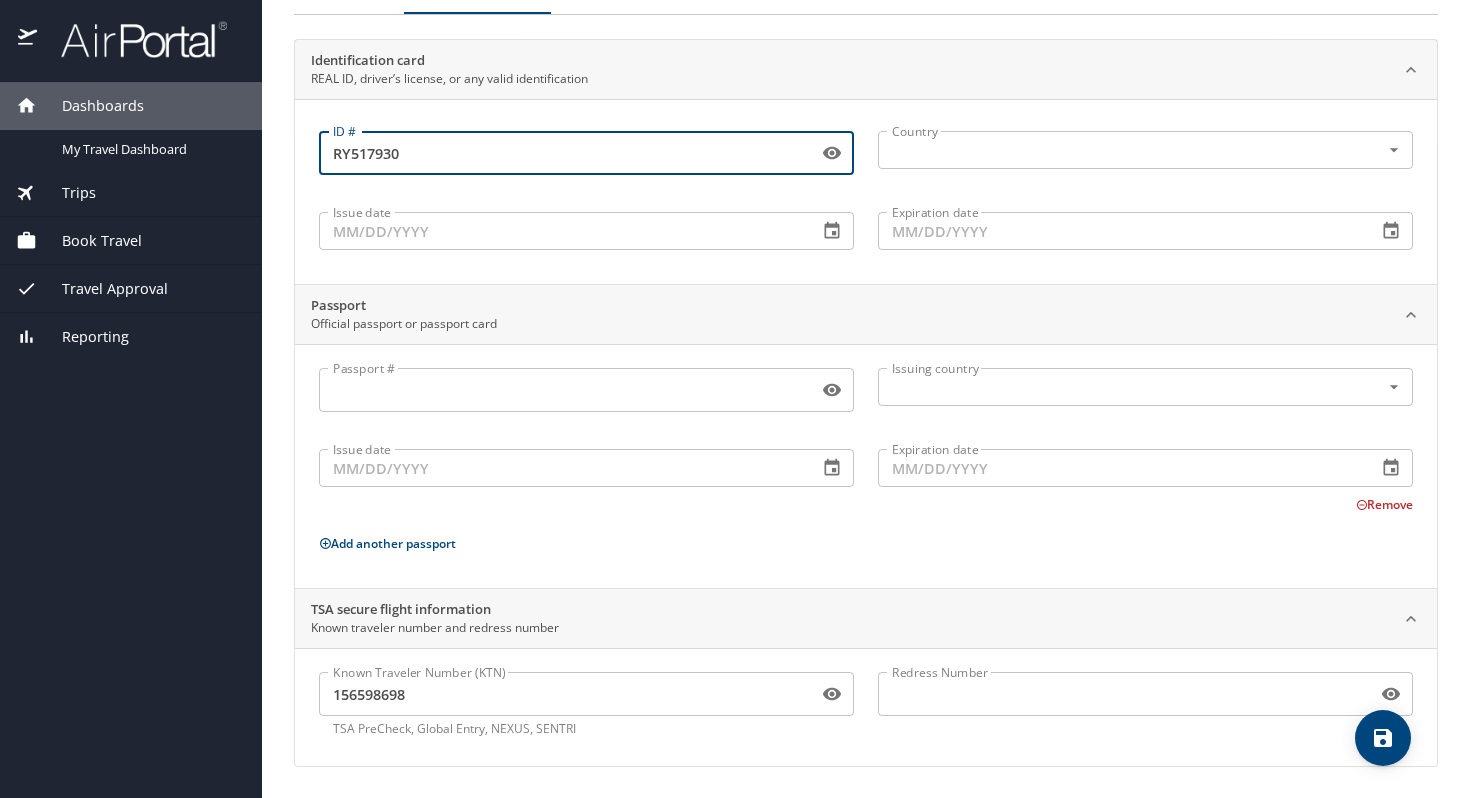 type on "RY517930" 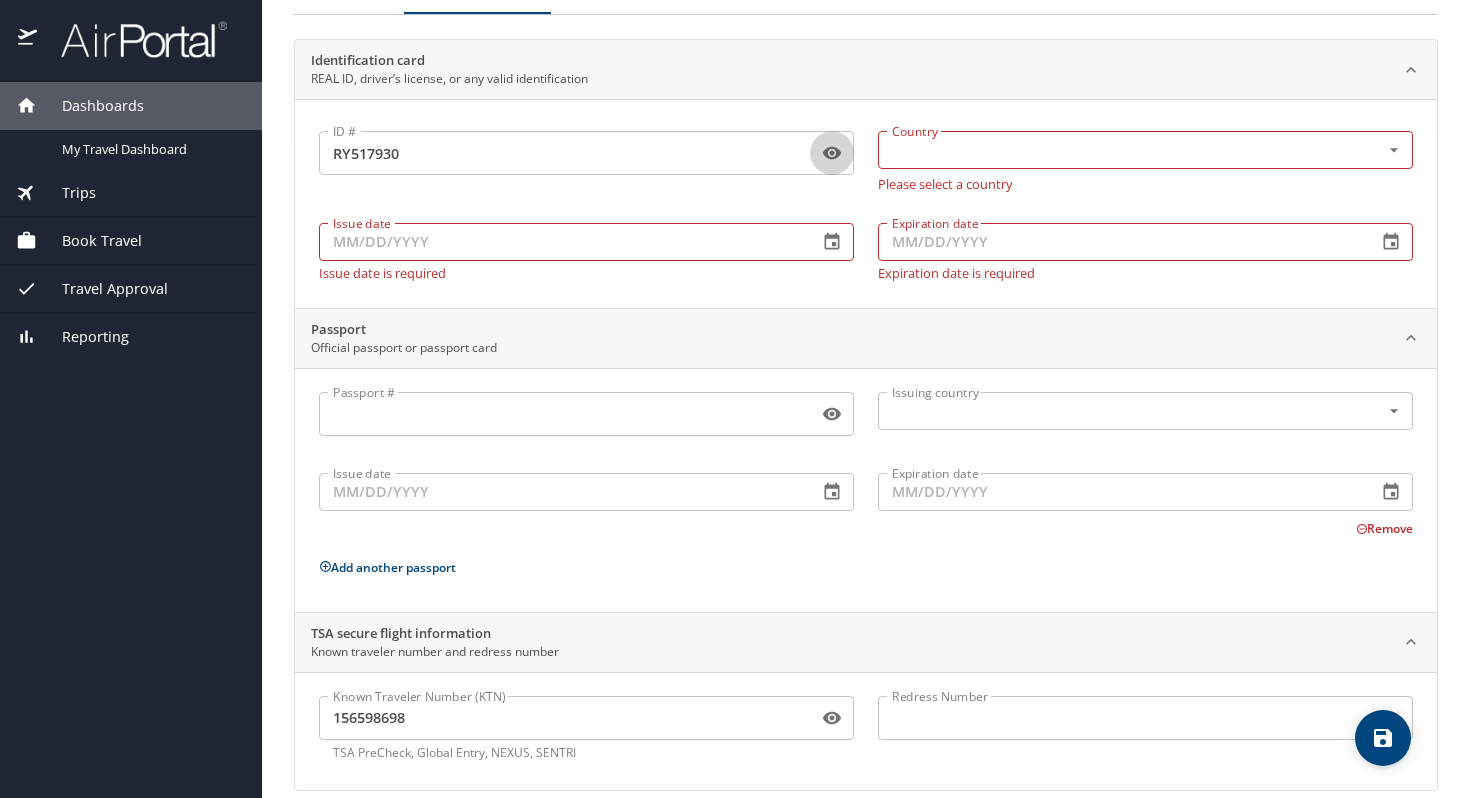 type 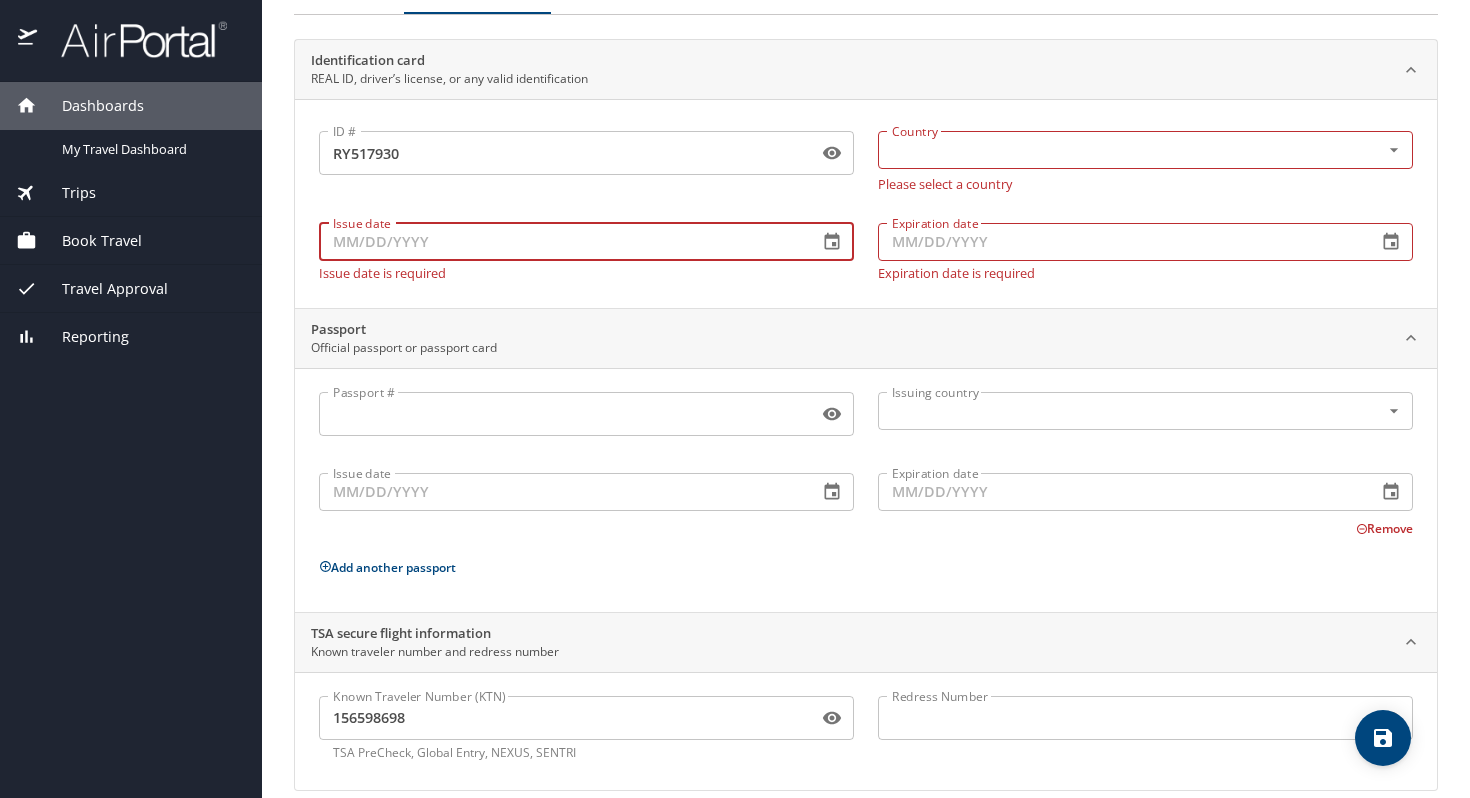 click on "Issue date" at bounding box center [560, 242] 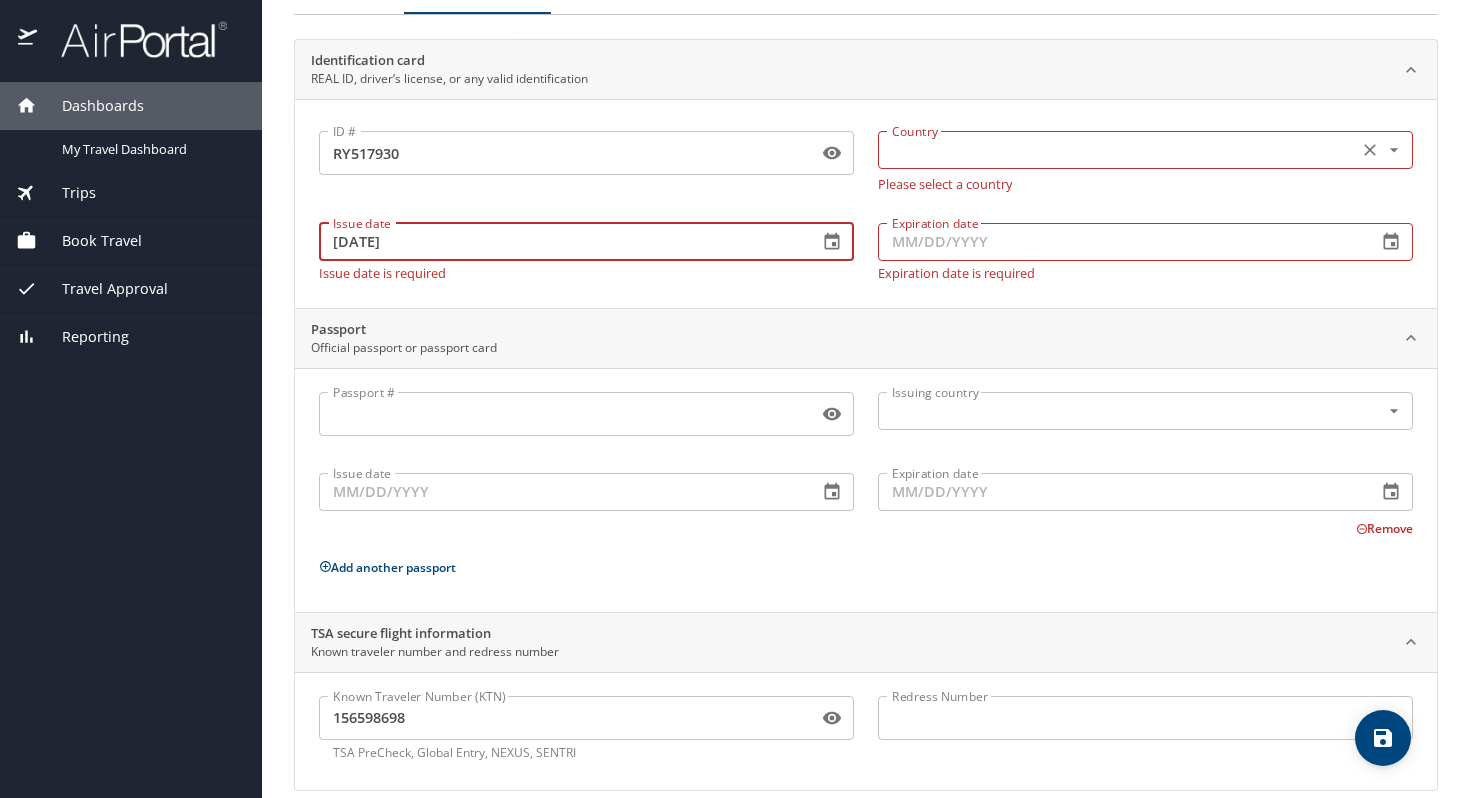 type on "[DATE]" 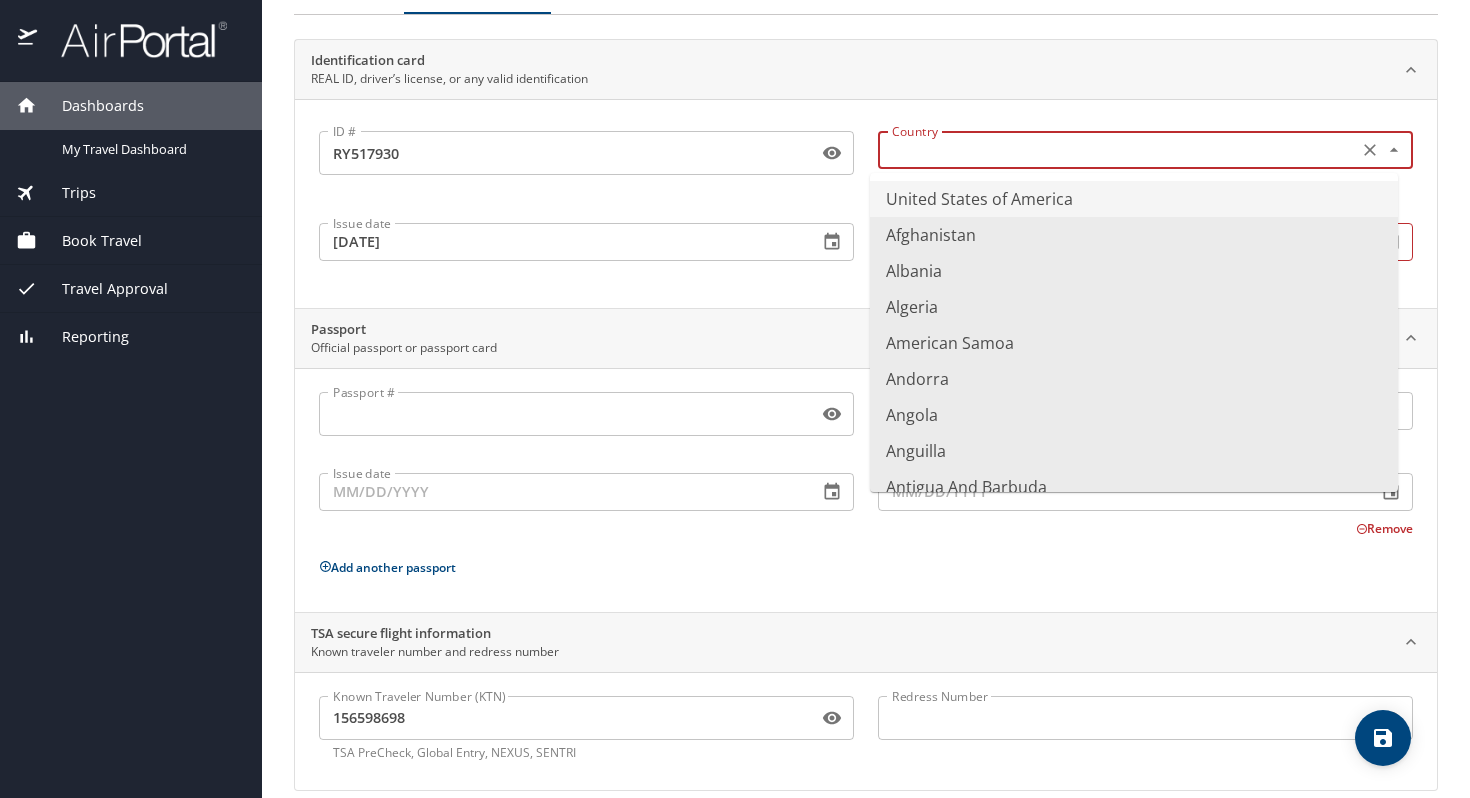 click on "United States of America" at bounding box center [1134, 199] 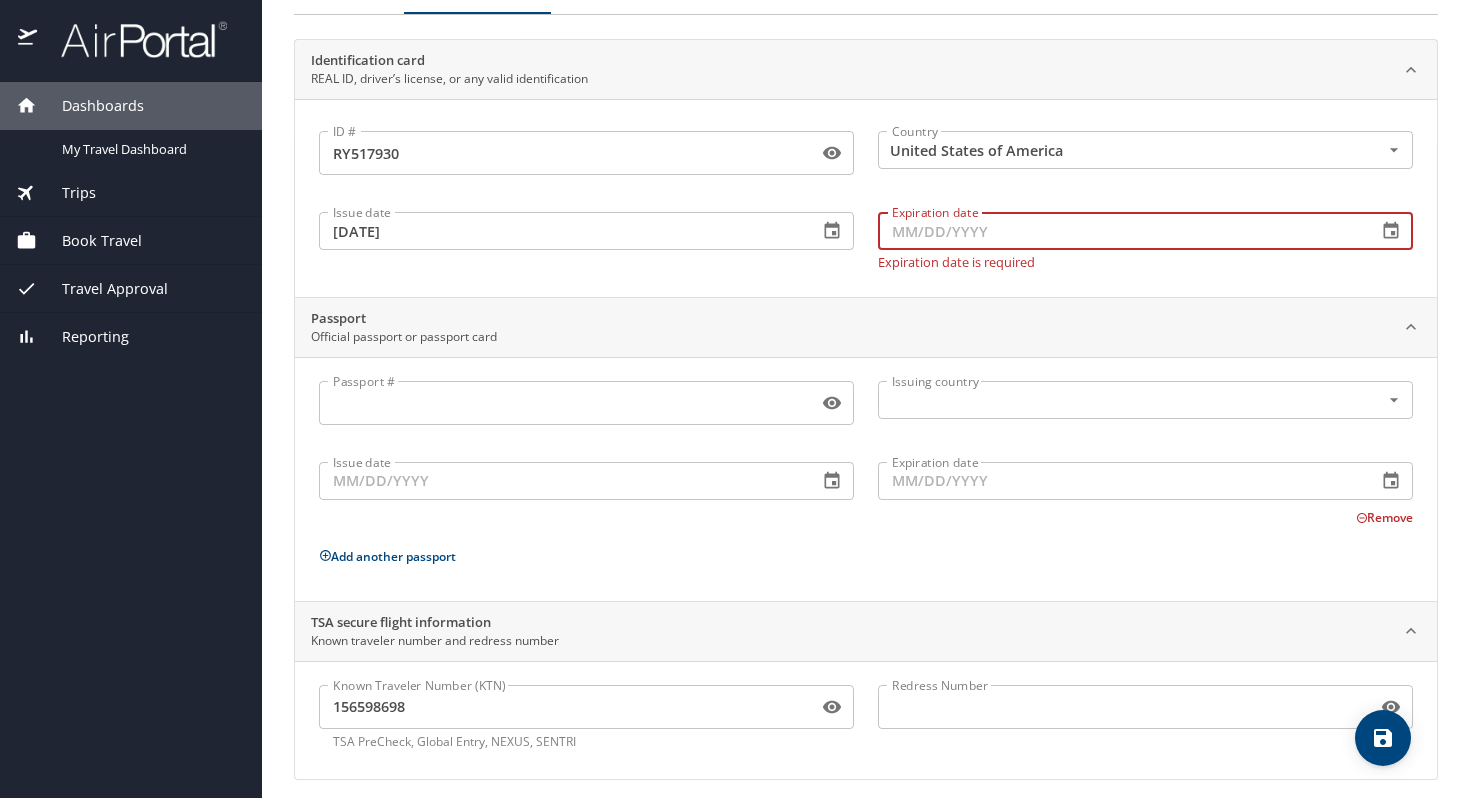 click on "Expiration date" at bounding box center (1119, 231) 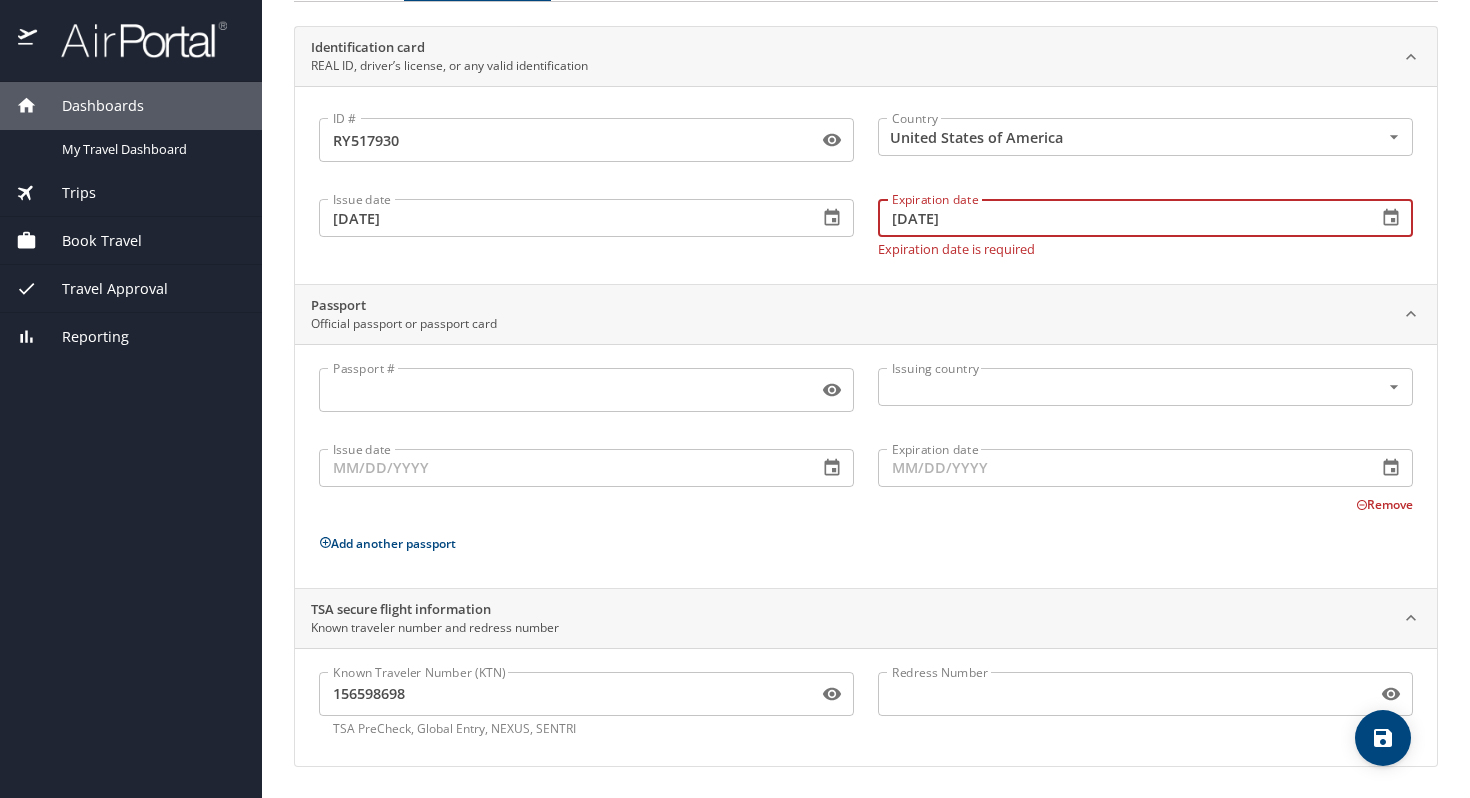scroll, scrollTop: 0, scrollLeft: 0, axis: both 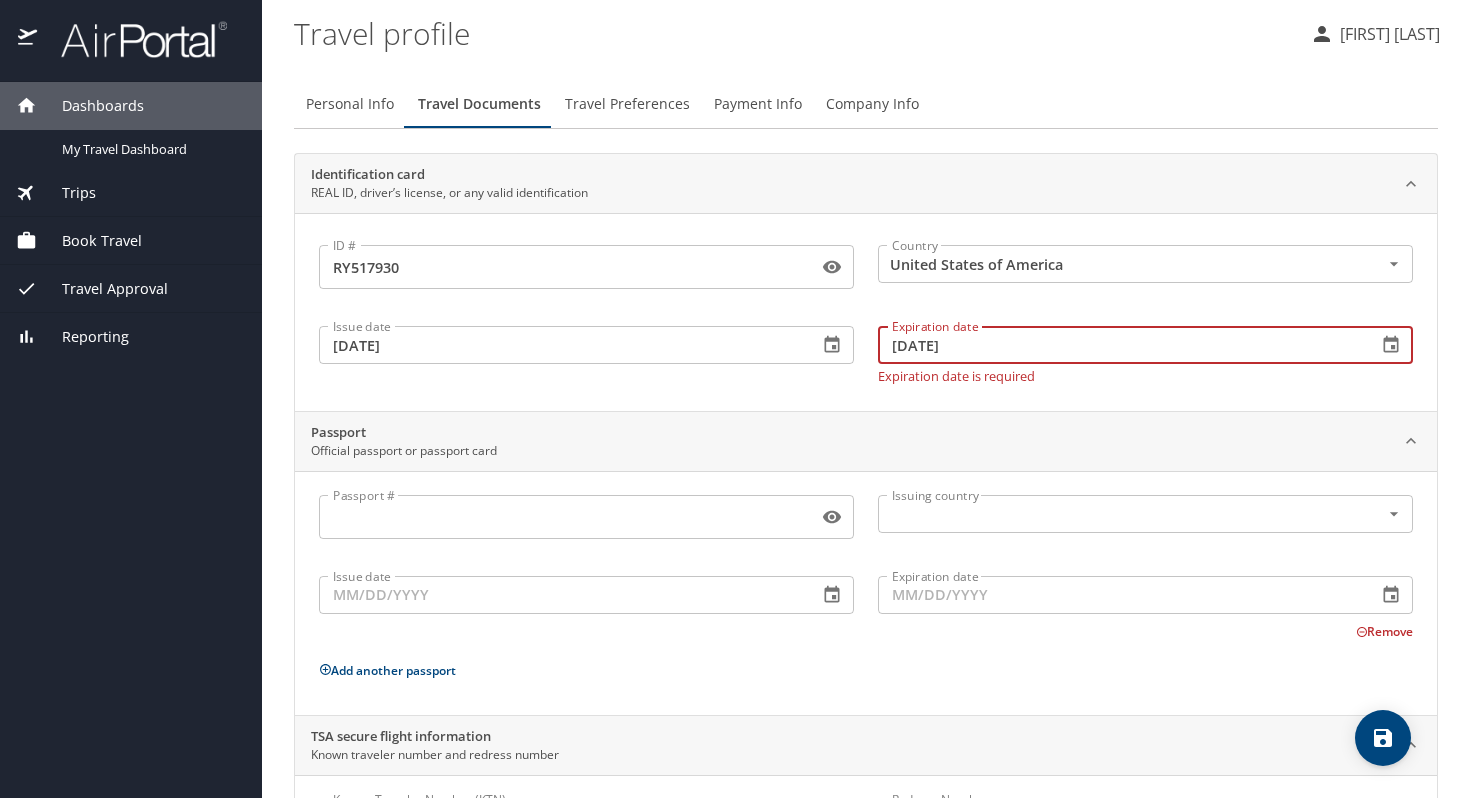 type on "[DATE]" 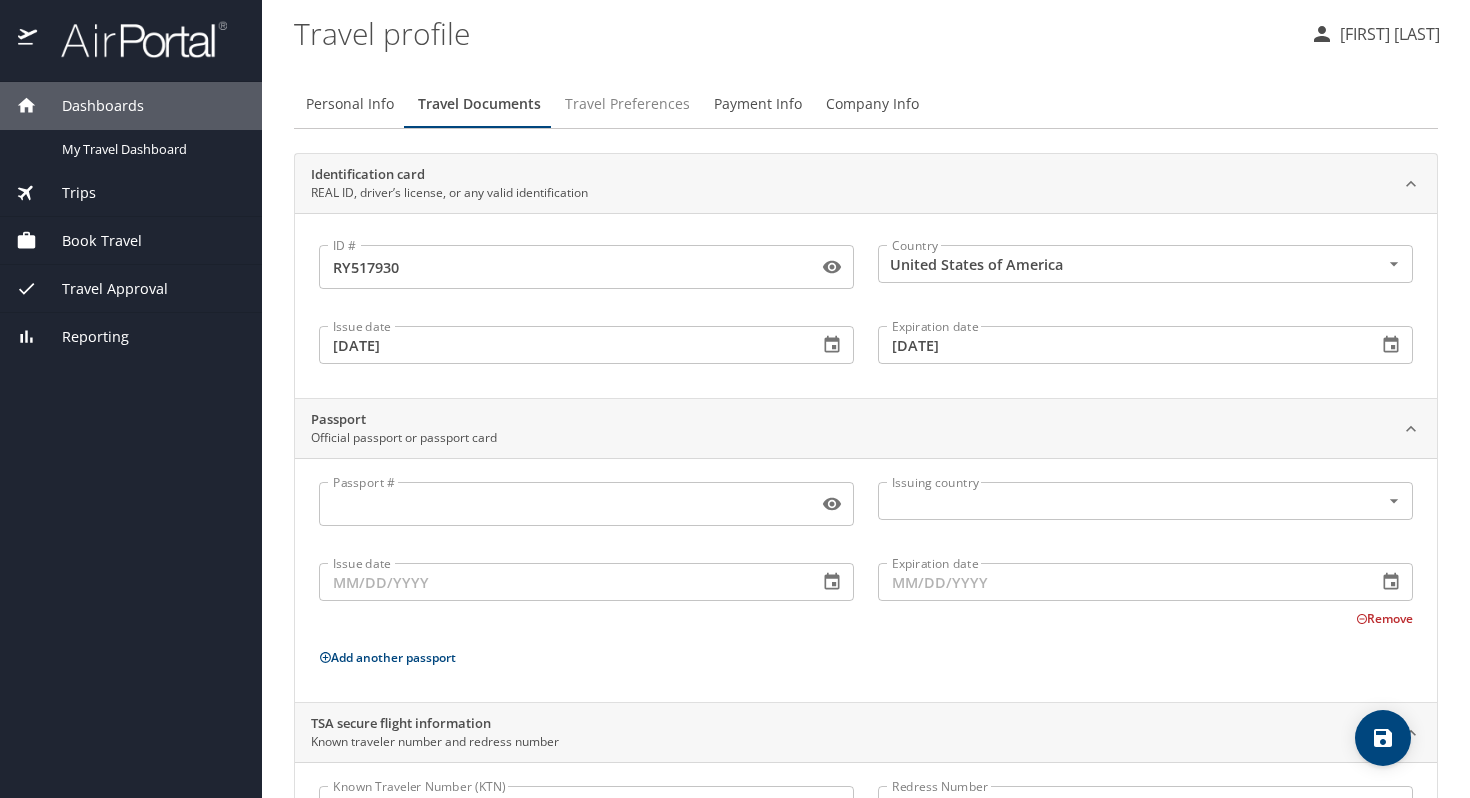 click on "Travel Preferences" at bounding box center [627, 104] 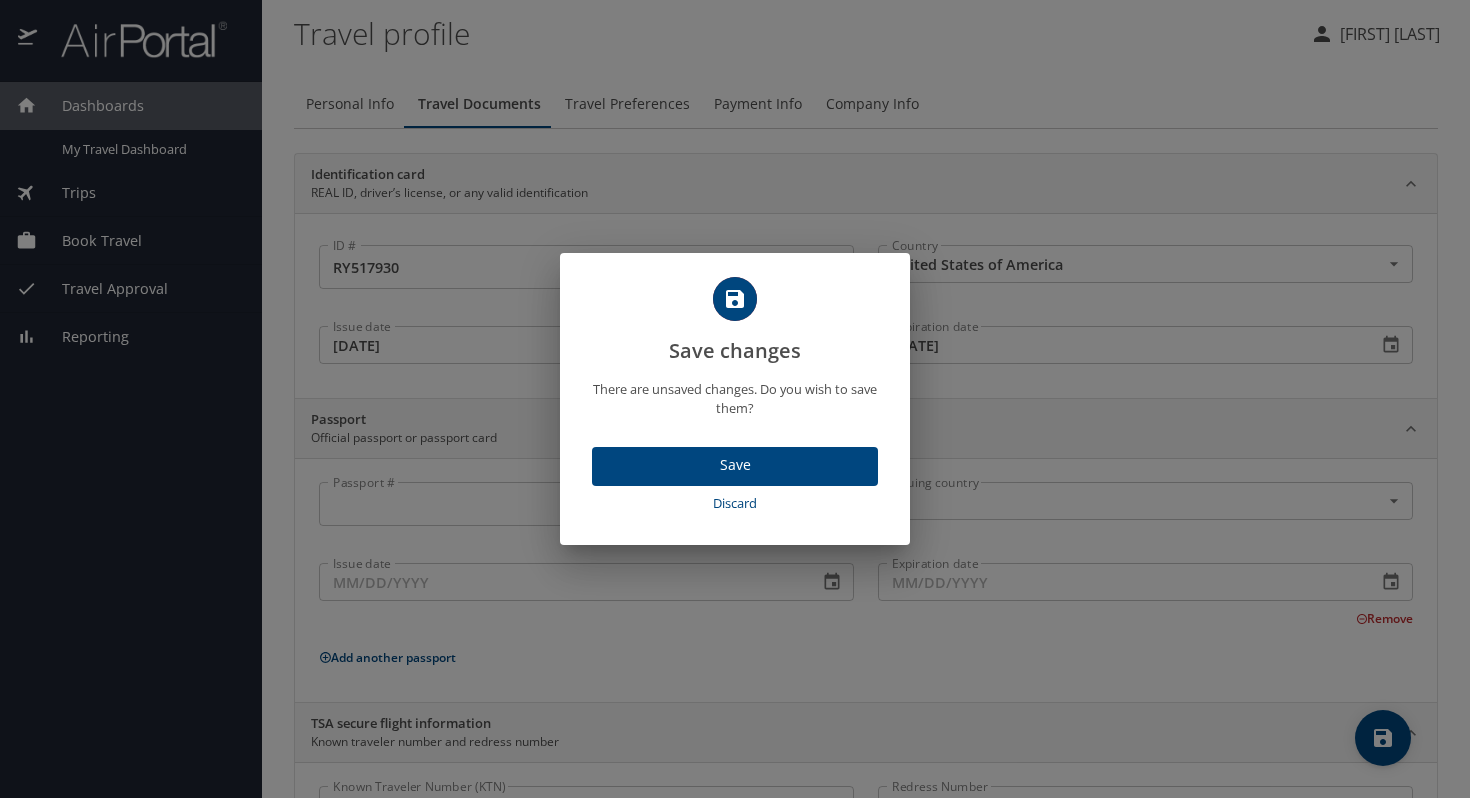 click on "Save" at bounding box center (735, 465) 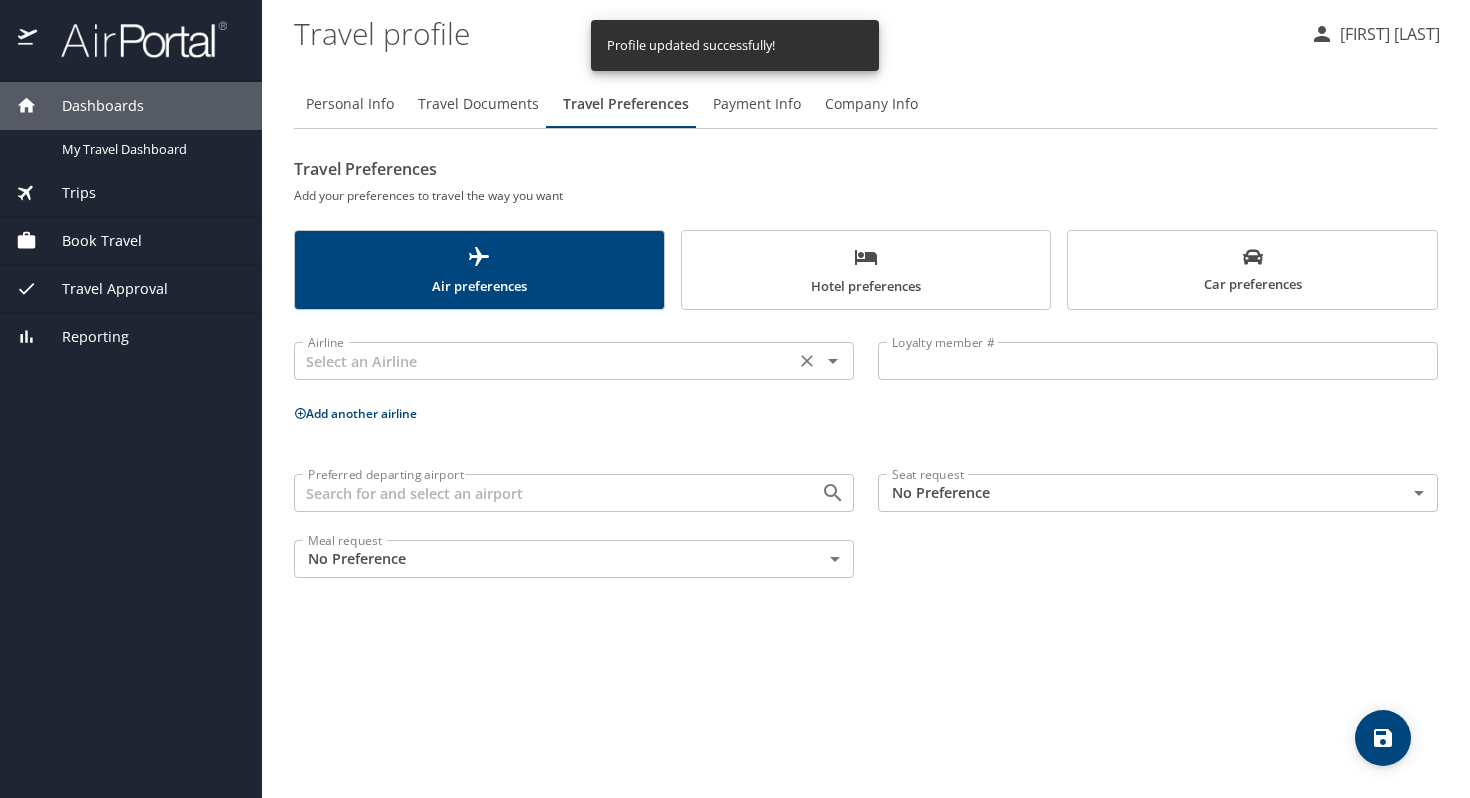 click at bounding box center [544, 361] 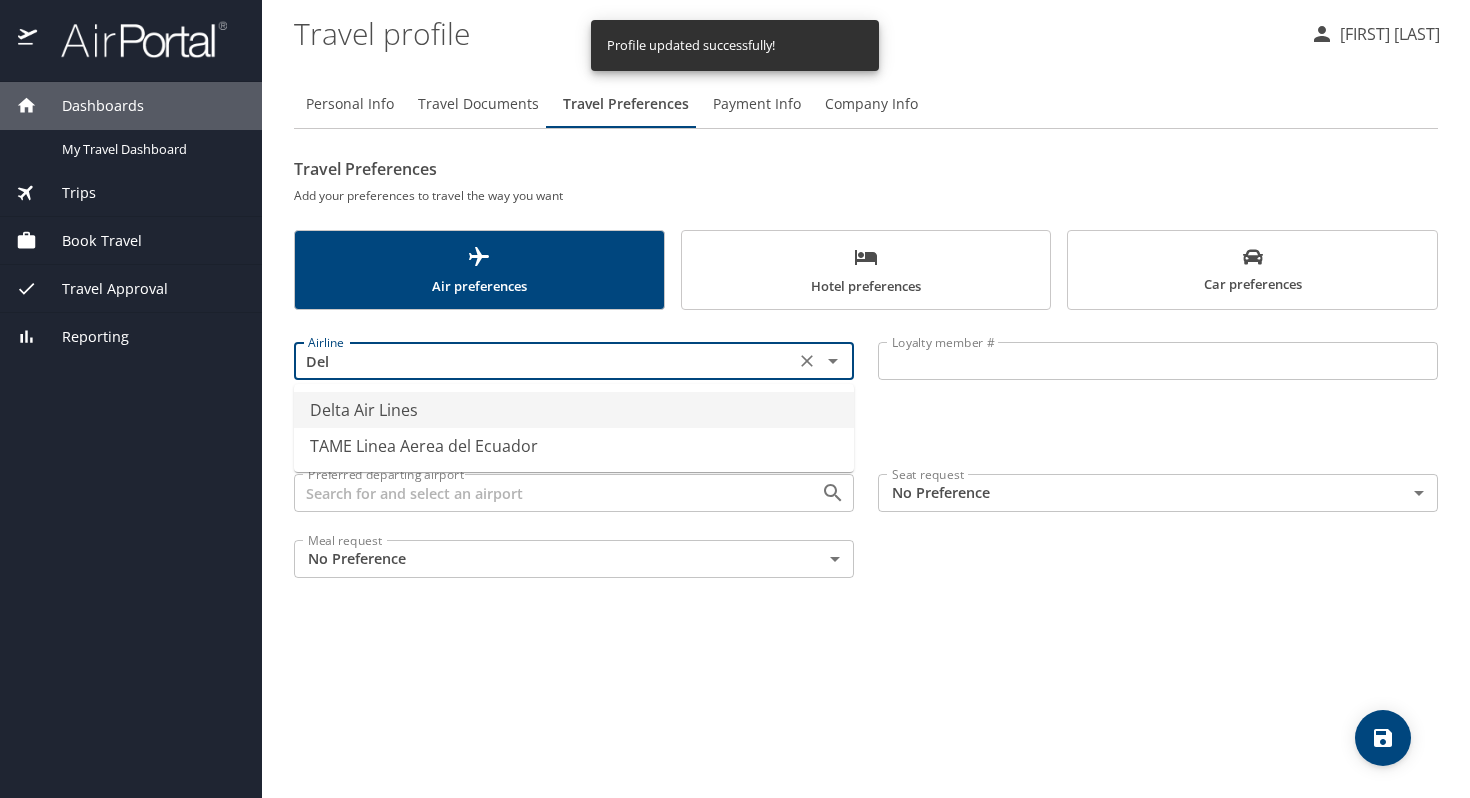 click on "Delta Air Lines" at bounding box center [574, 410] 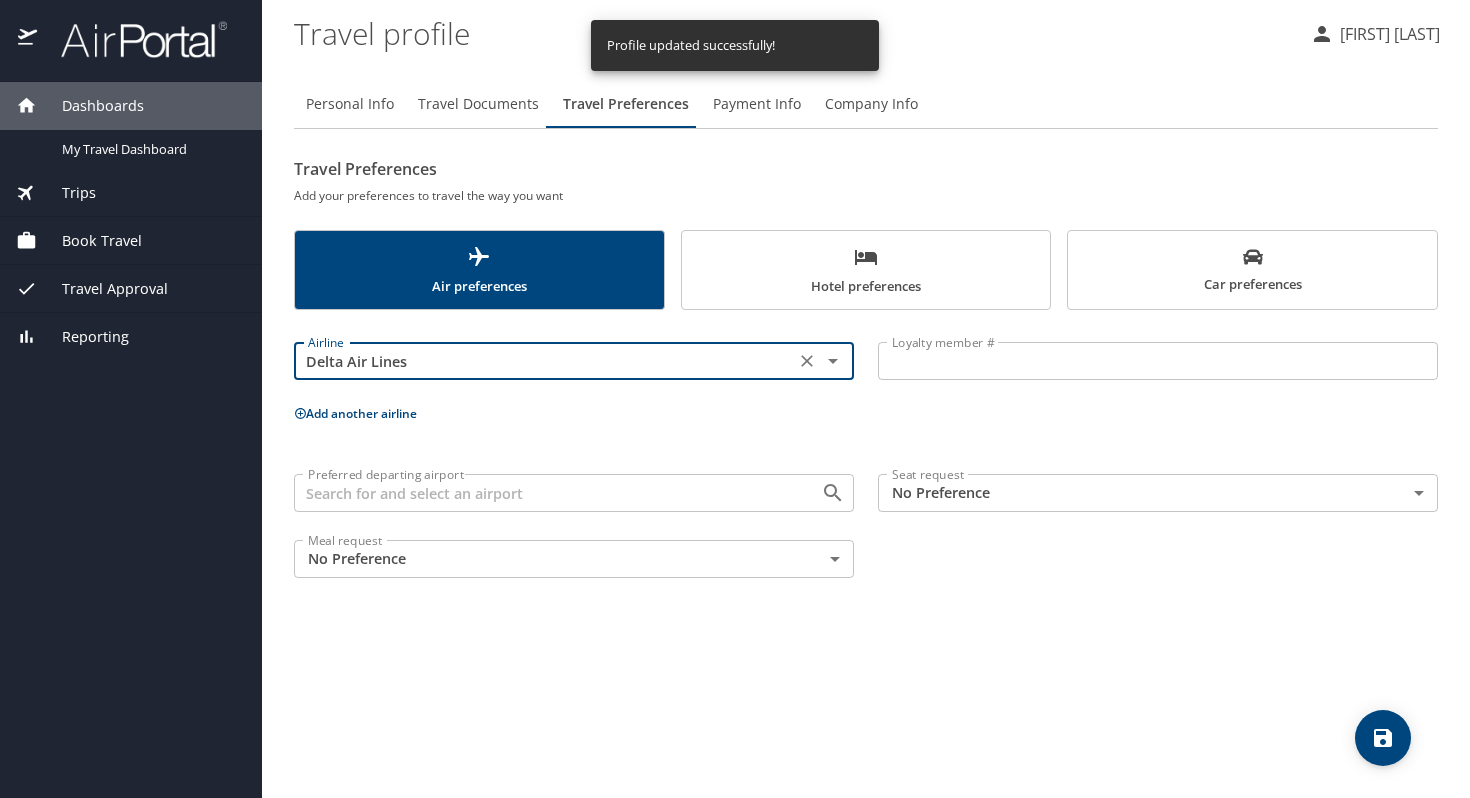 type on "Delta Air Lines" 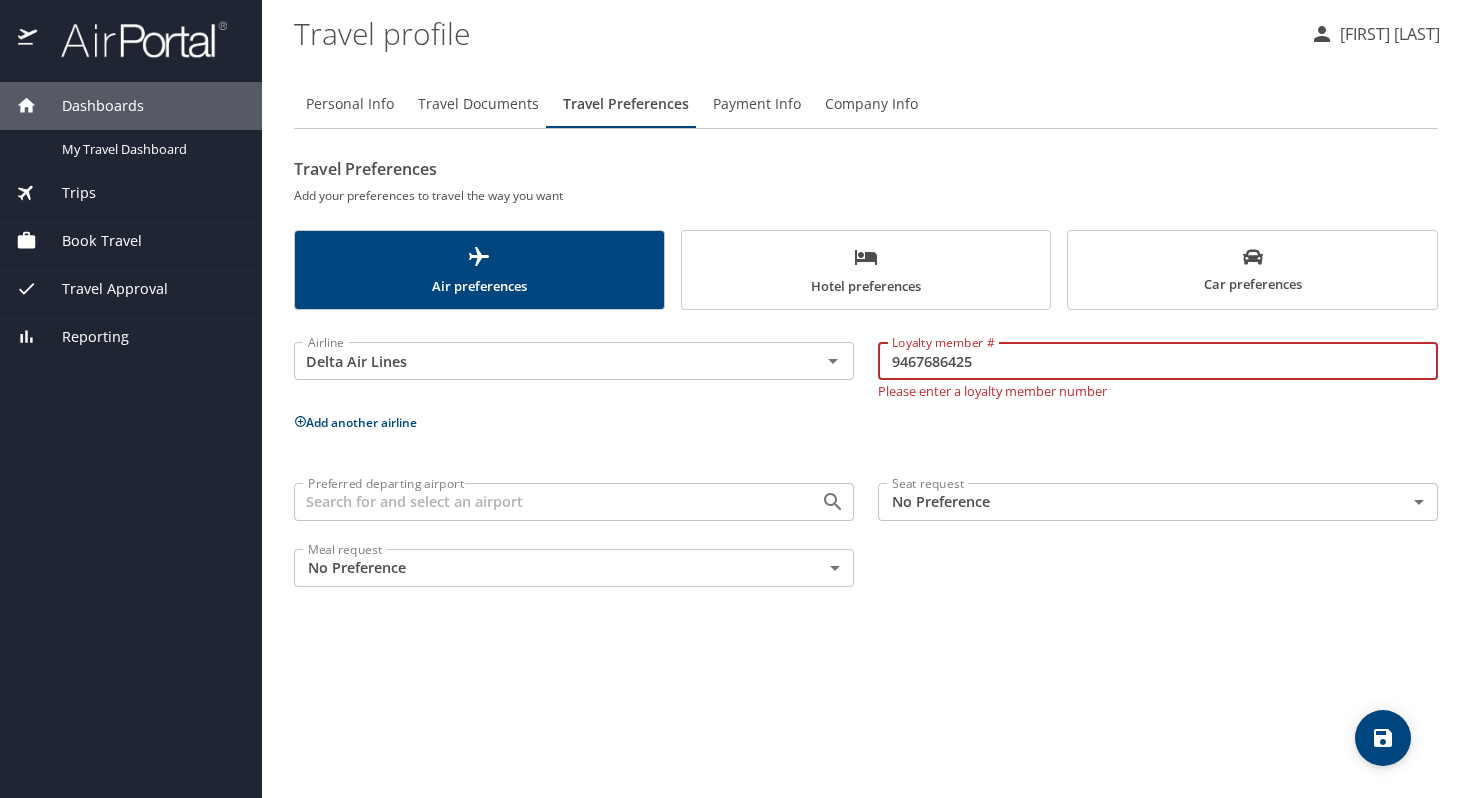 type on "9467686425" 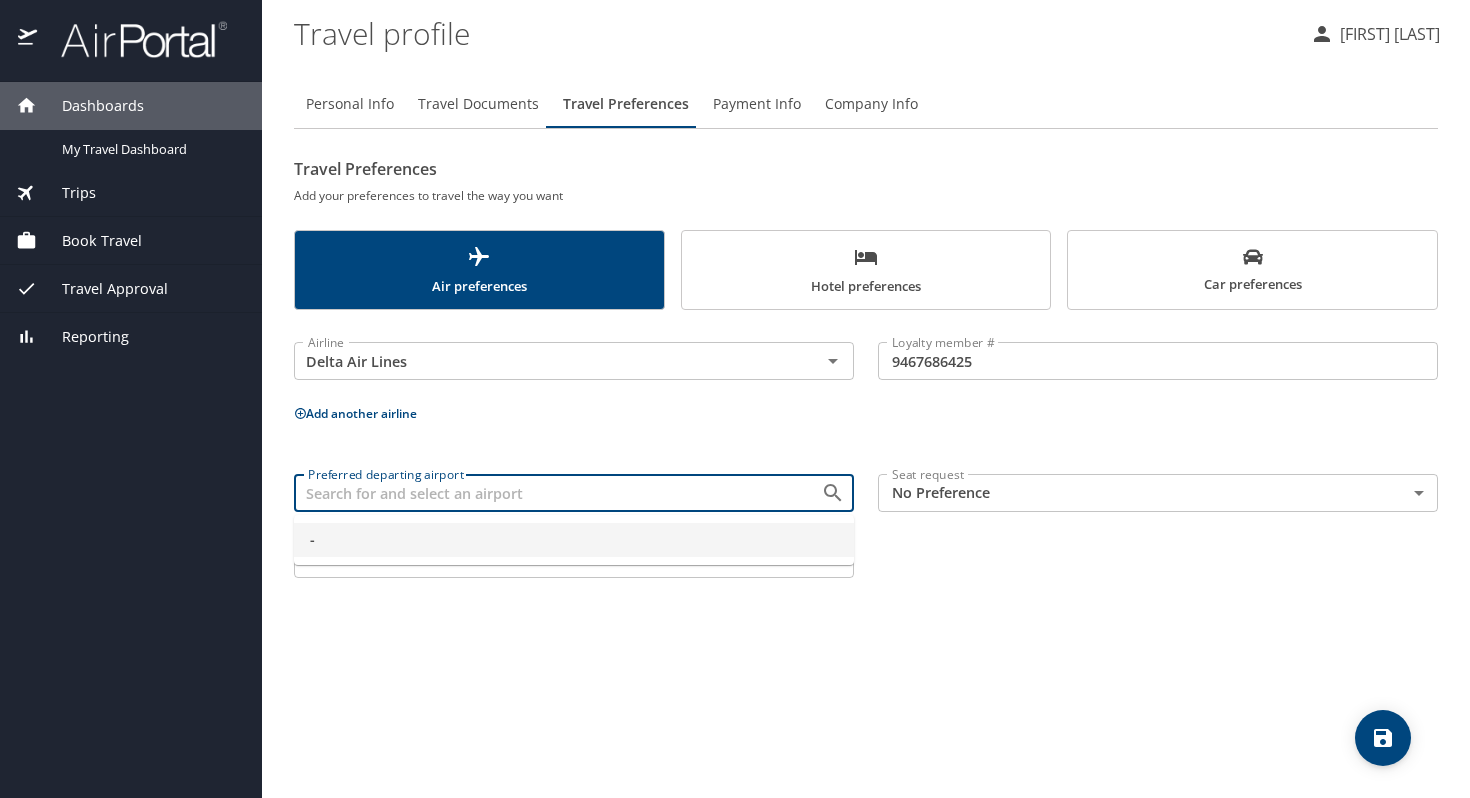 click on "Preferred departing airport" at bounding box center (544, 493) 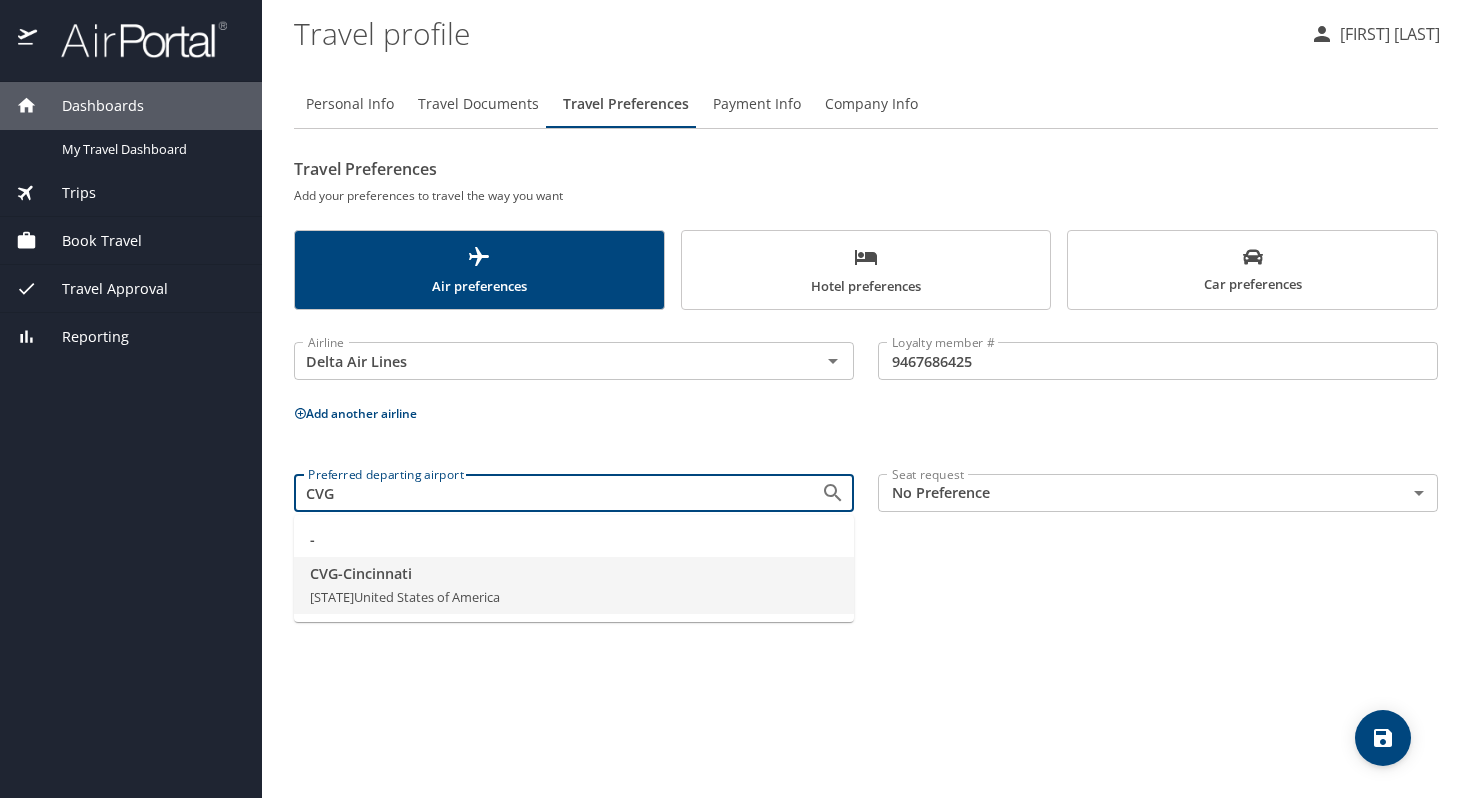 click on "CVG  -  [CITY]" at bounding box center (574, 574) 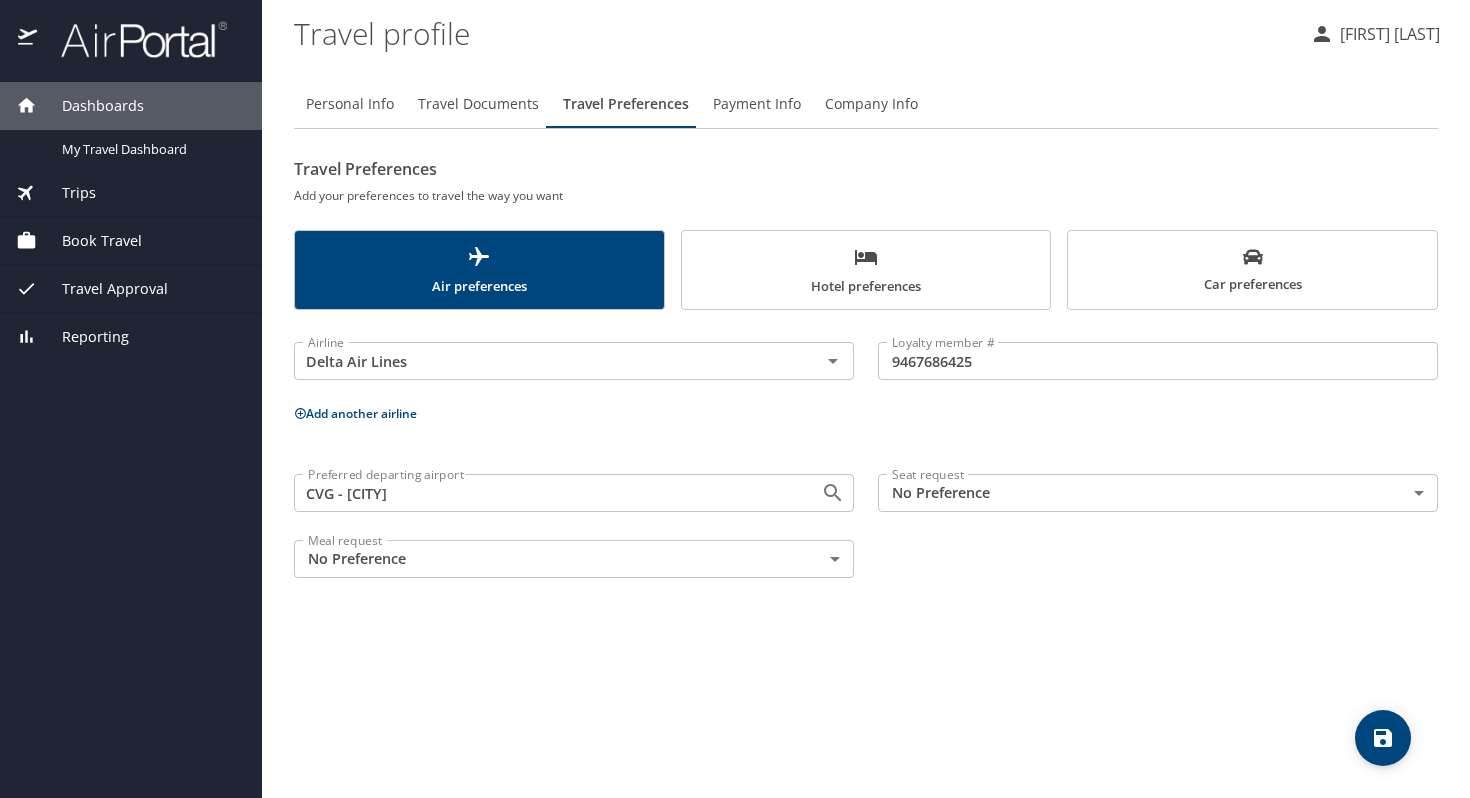 click on "Travel profile [FIRST] [LAST] Personal Info Travel Documents Travel Preferences Payment Info Company Info Travel Preferences Add your preferences to travel the way you want Air preferences Hotel preferences Car preferences Airline Delta Air Lines Airline   Loyalty member # 9467686425 Loyalty member #  Add another airline Preferred departing airport CVG - [CITY] Preferred departing airport   Seat request No Preference NotApplicable Seat request   Meal request No Preference NotApplicable Meal request My settings Travel agency contacts View travel profile Give feedback Sign out" at bounding box center [735, 399] 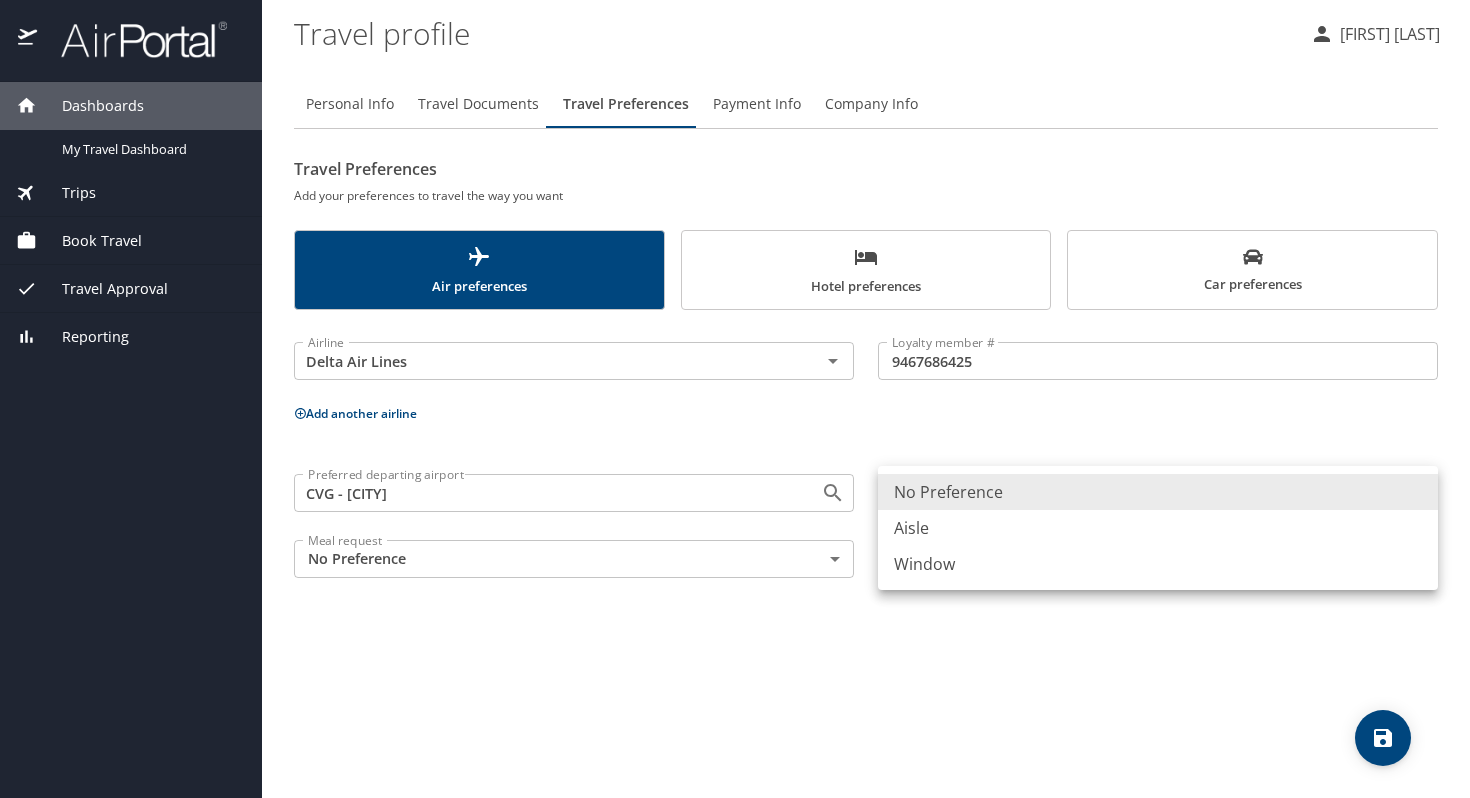 click on "Window" at bounding box center (1158, 564) 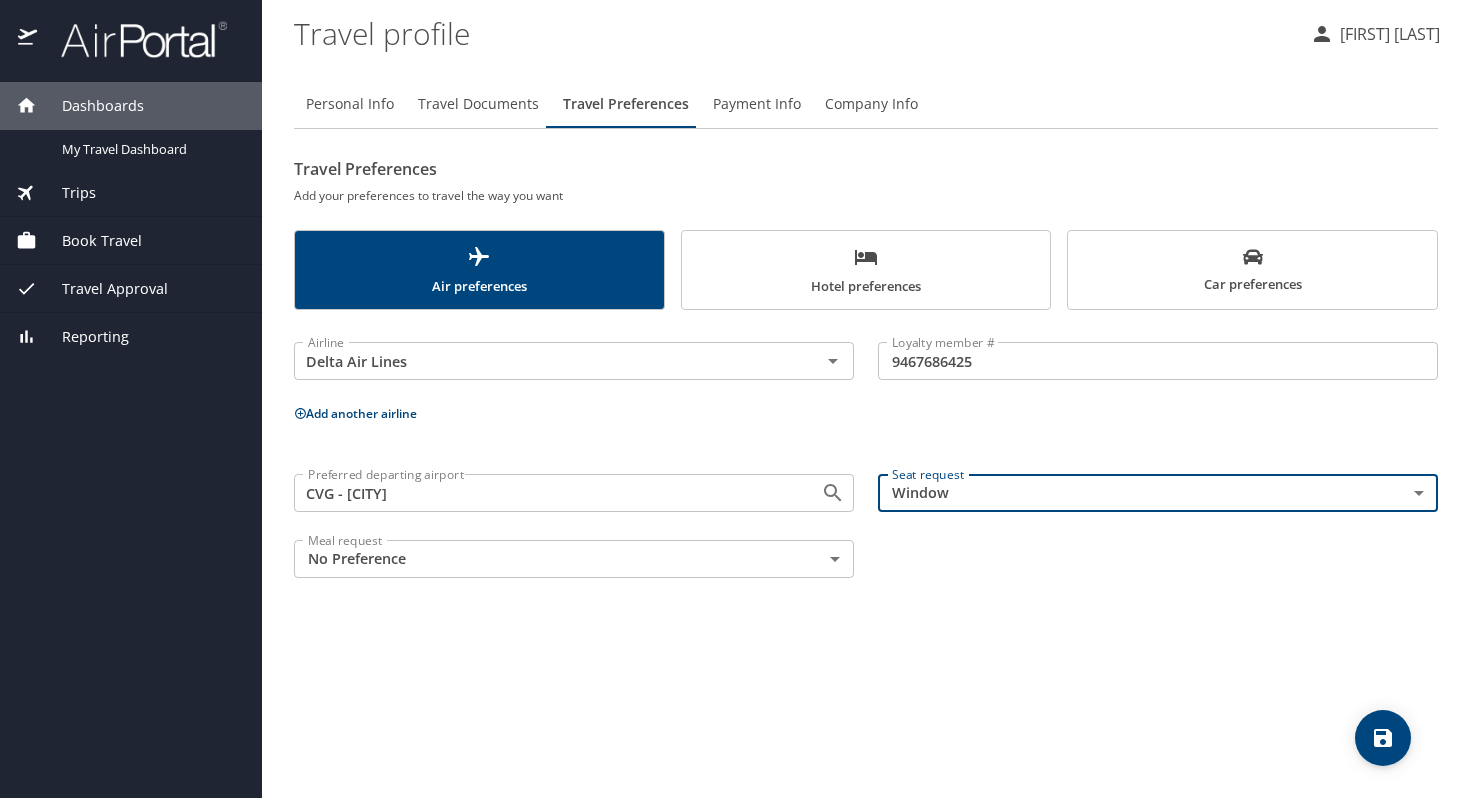 click on "Hotel preferences" at bounding box center (866, 271) 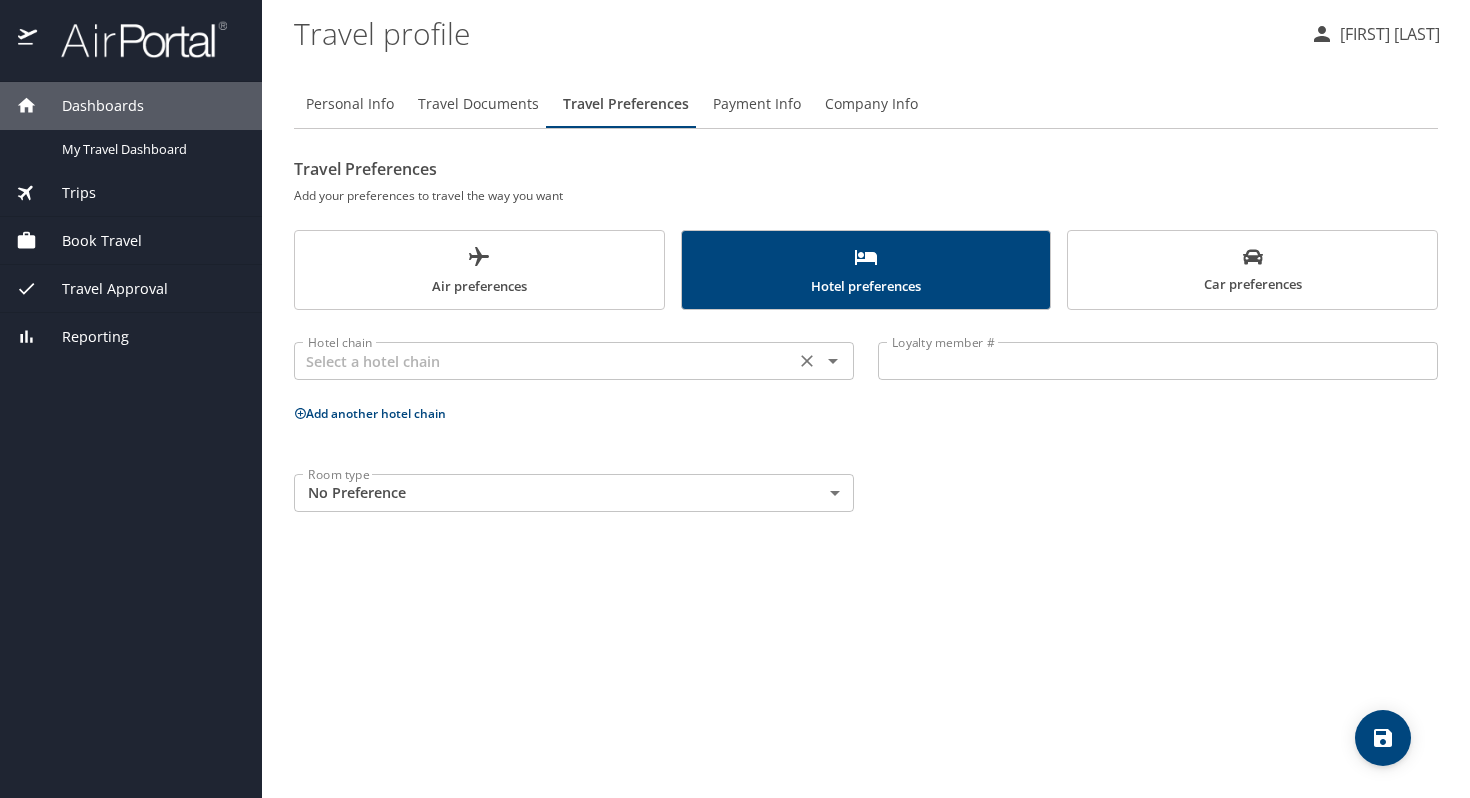 click at bounding box center [544, 361] 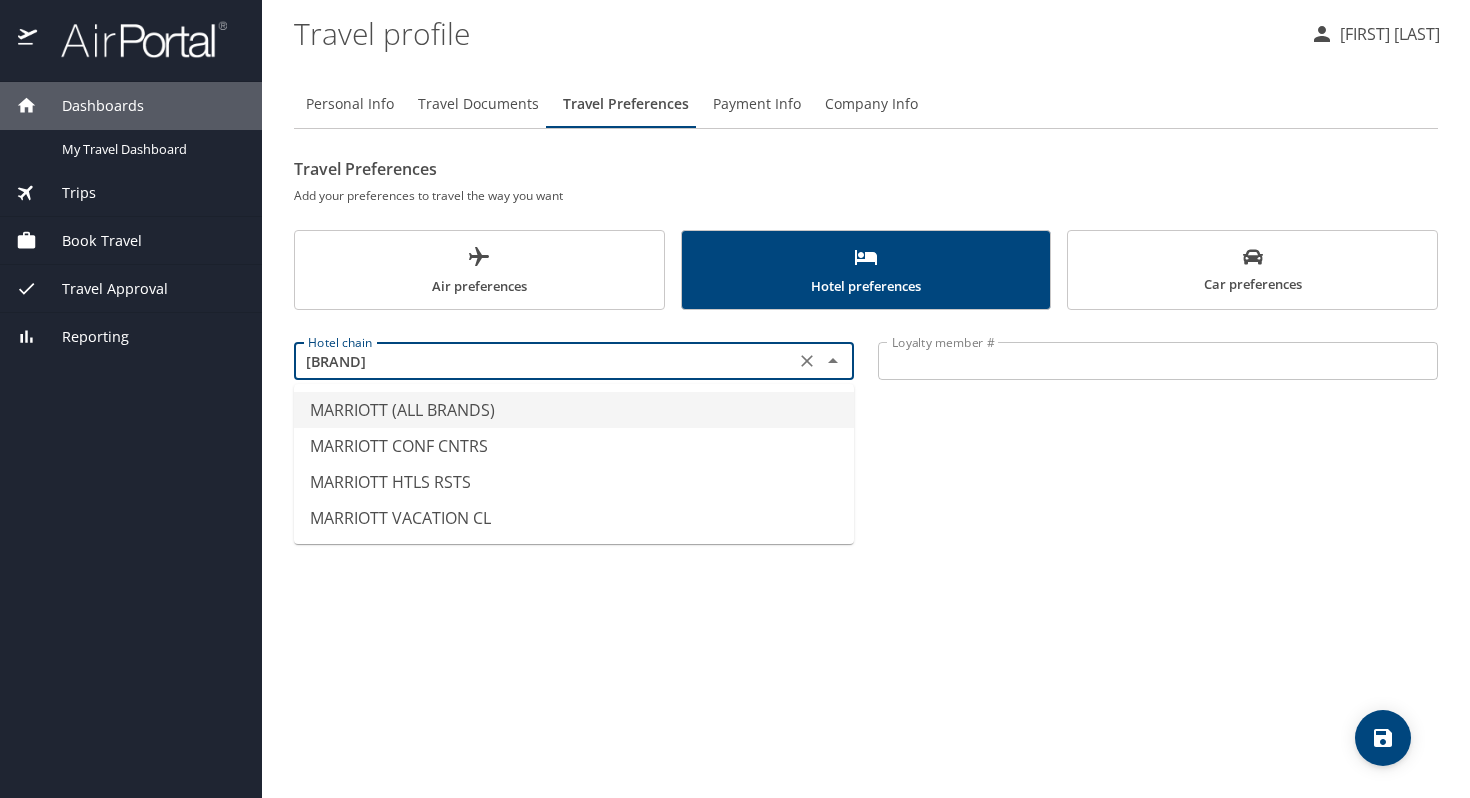 click on "MARRIOTT (ALL BRANDS)" at bounding box center (574, 410) 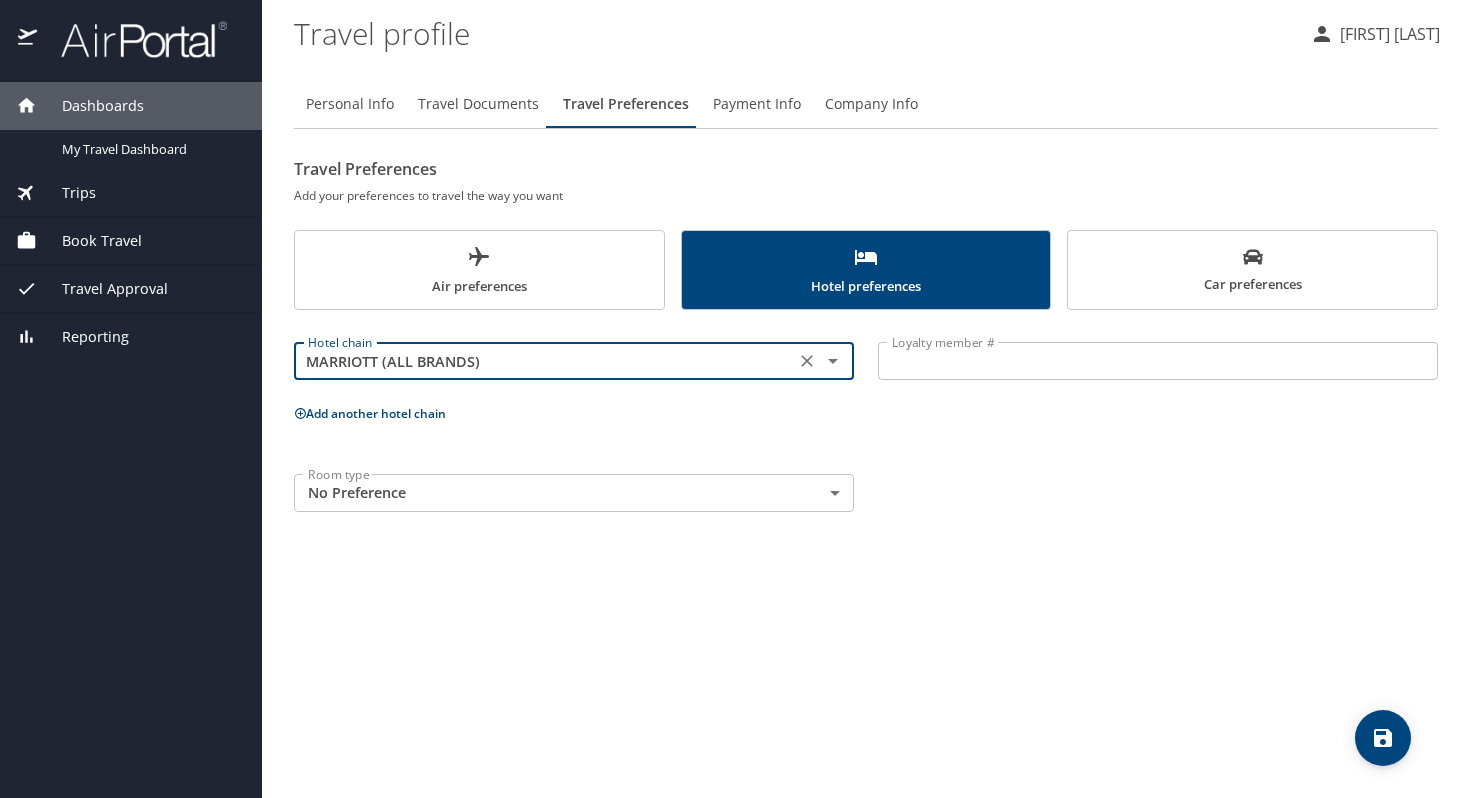type on "MARRIOTT (ALL BRANDS)" 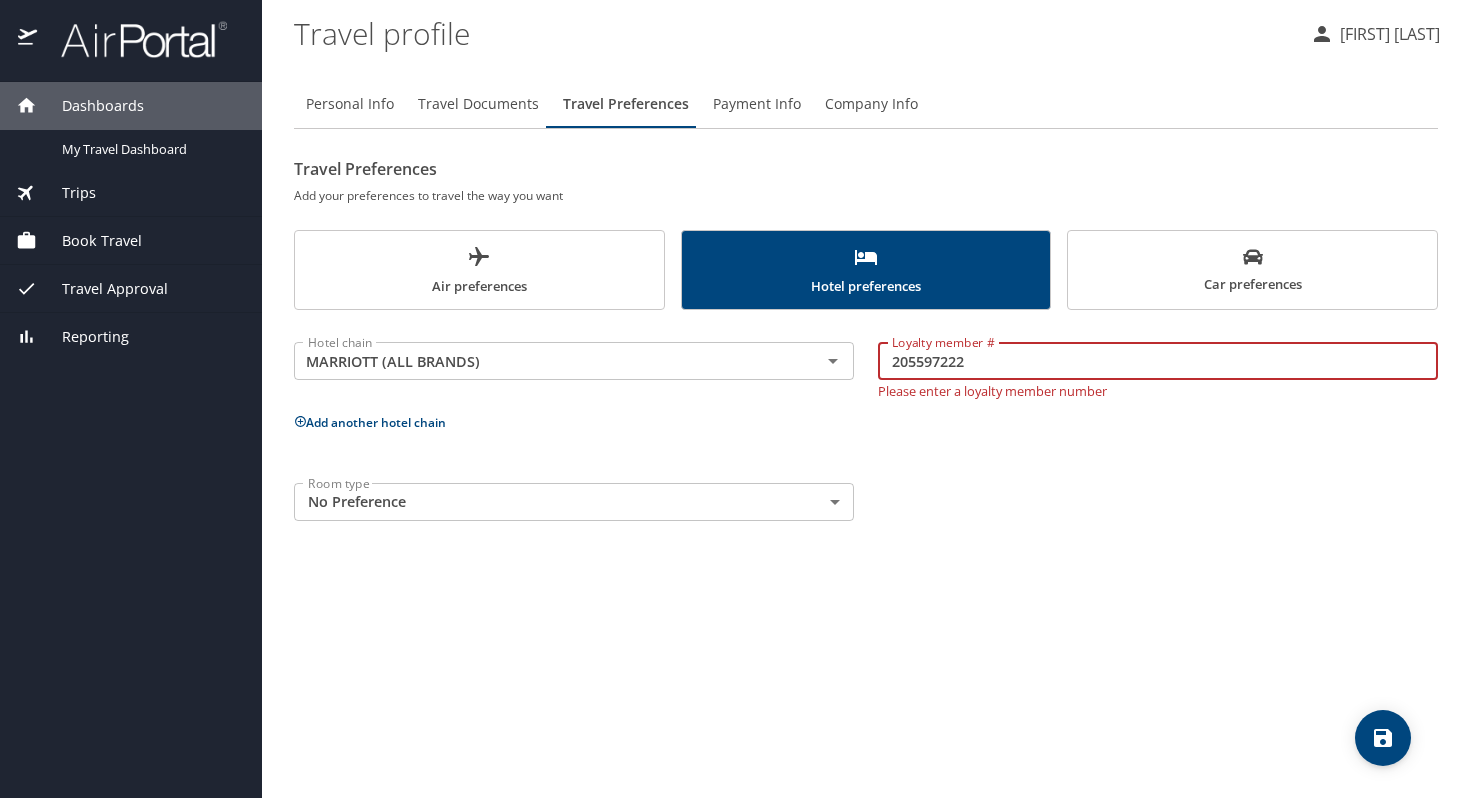 type on "205597222" 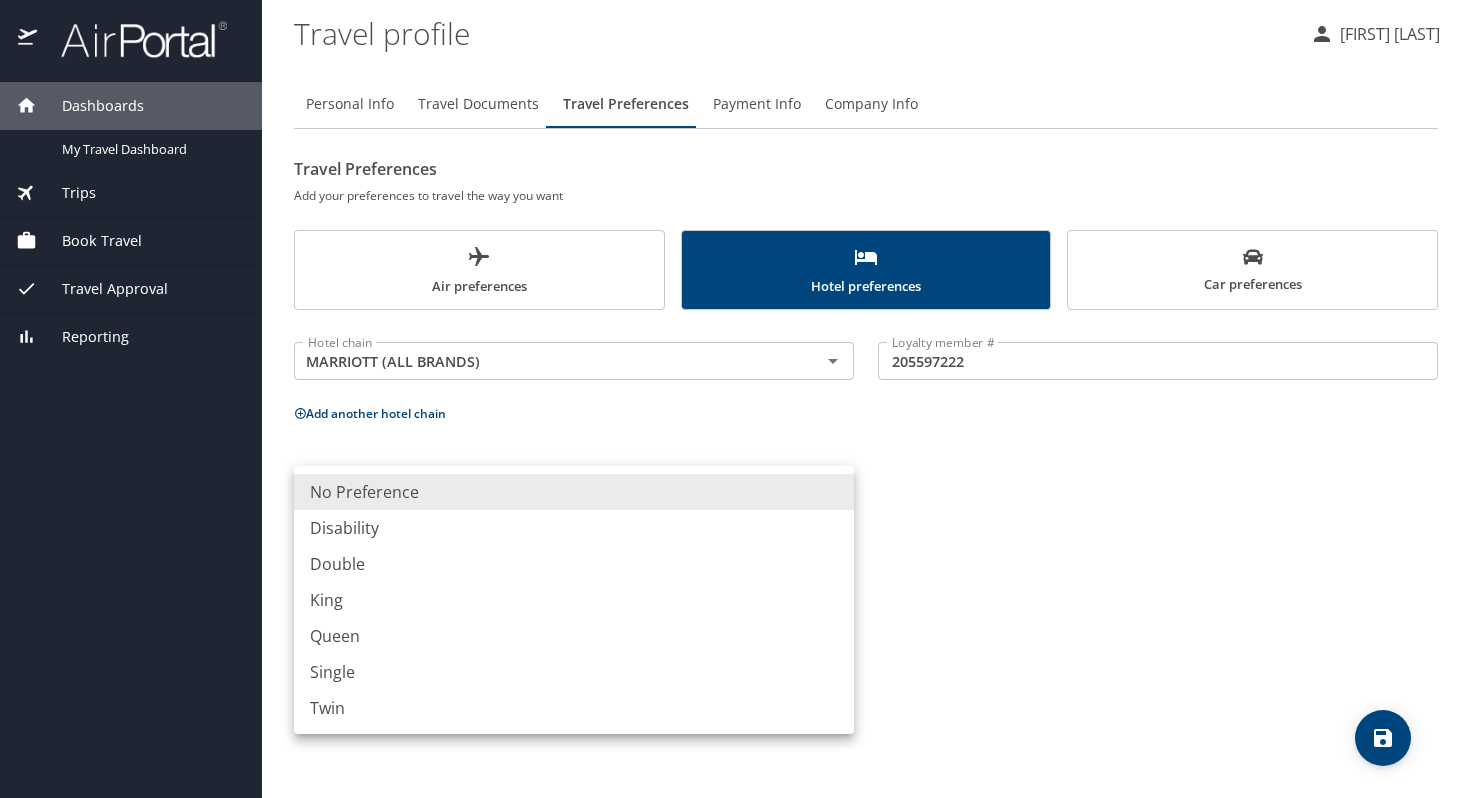 click at bounding box center (735, 399) 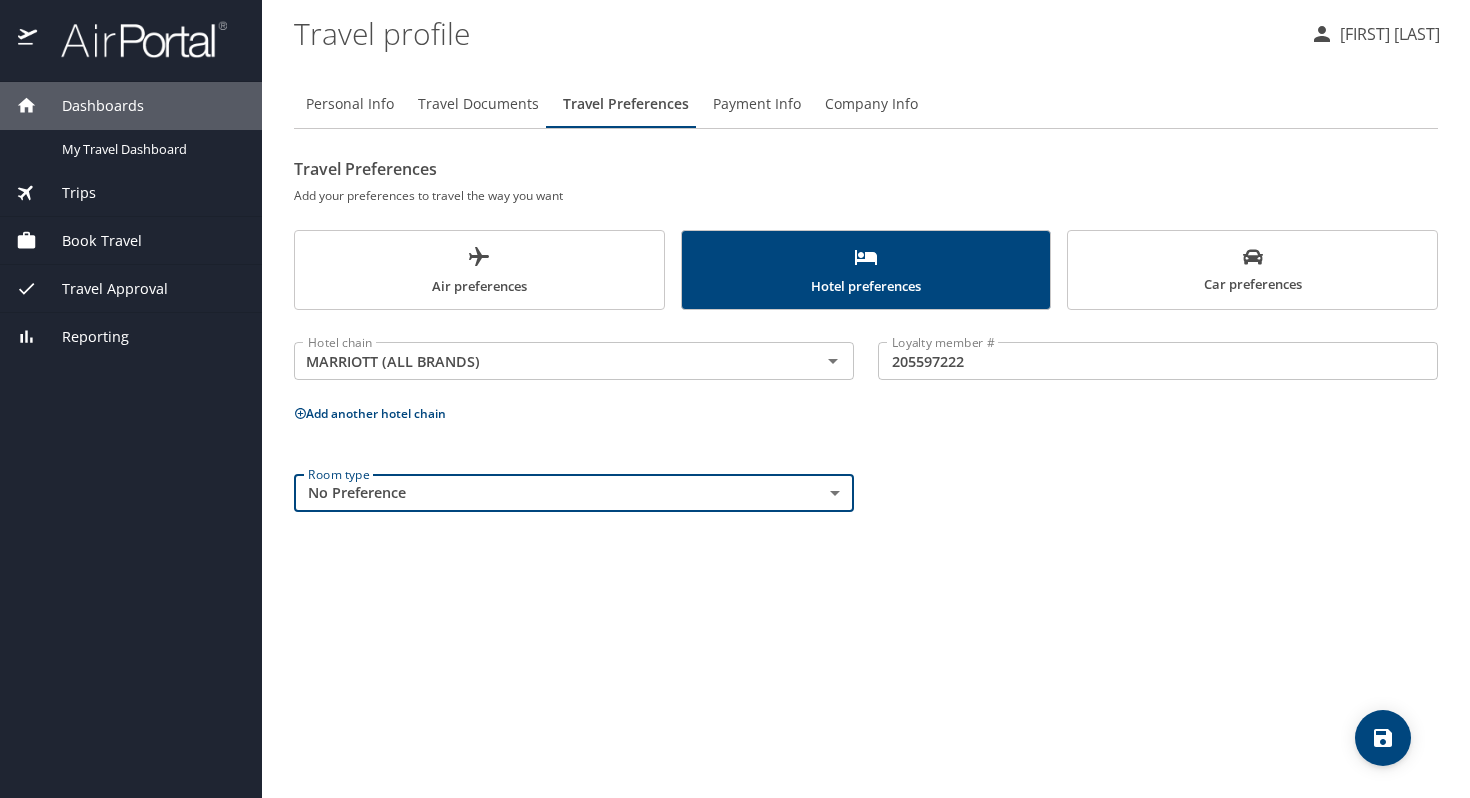 click on "Car preferences" at bounding box center (1252, 271) 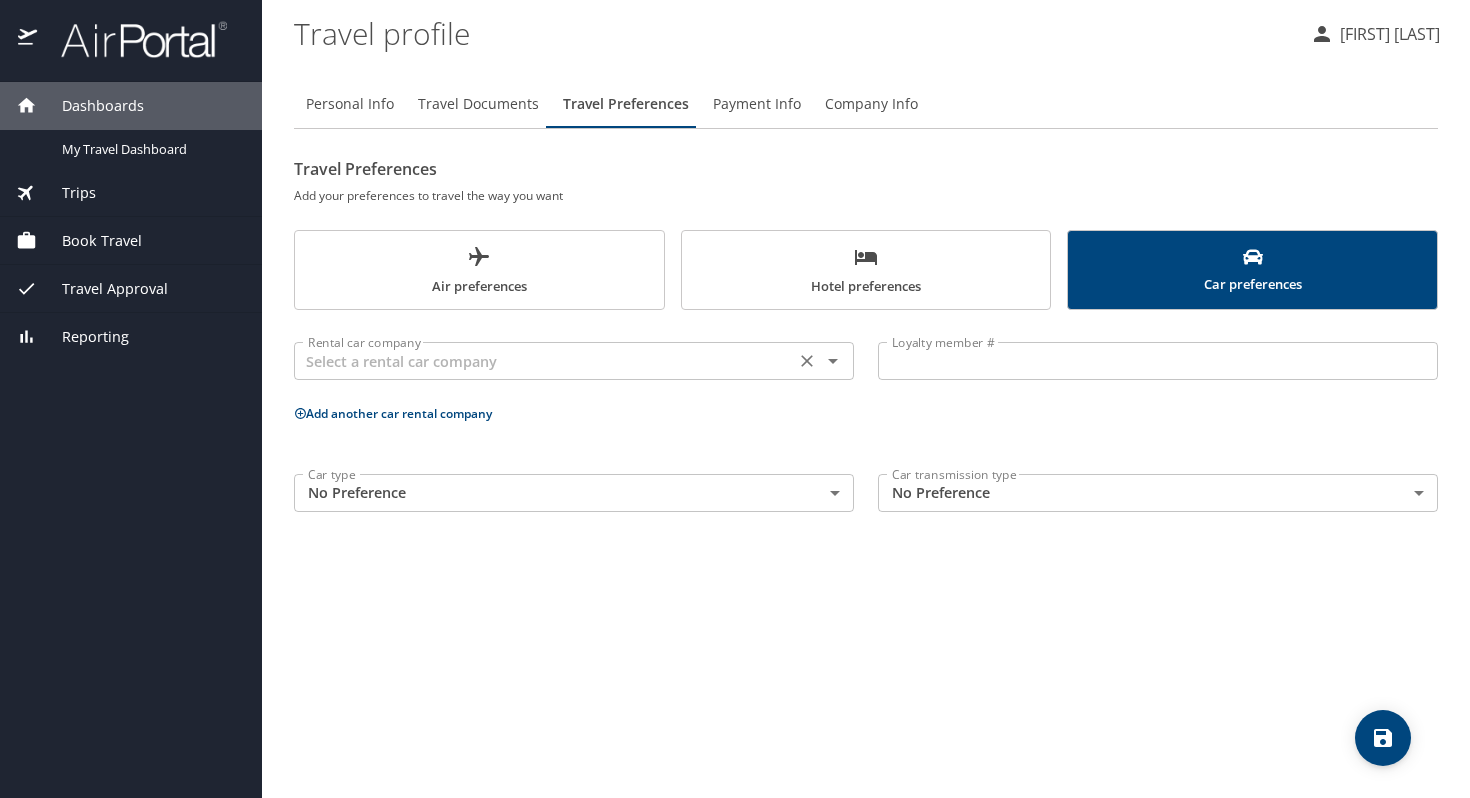 click on "Rental car company" at bounding box center [574, 361] 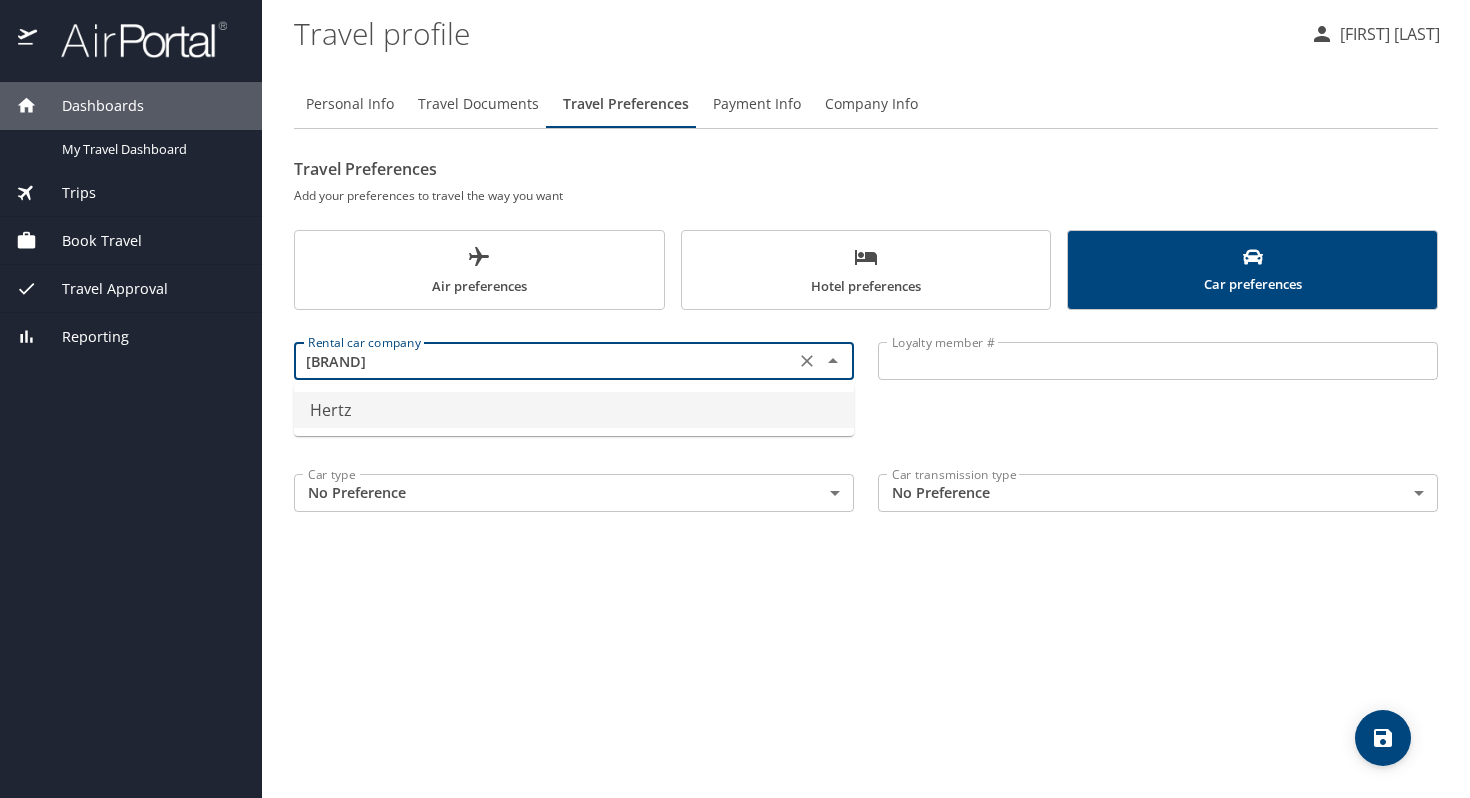 click on "Hertz" at bounding box center (574, 410) 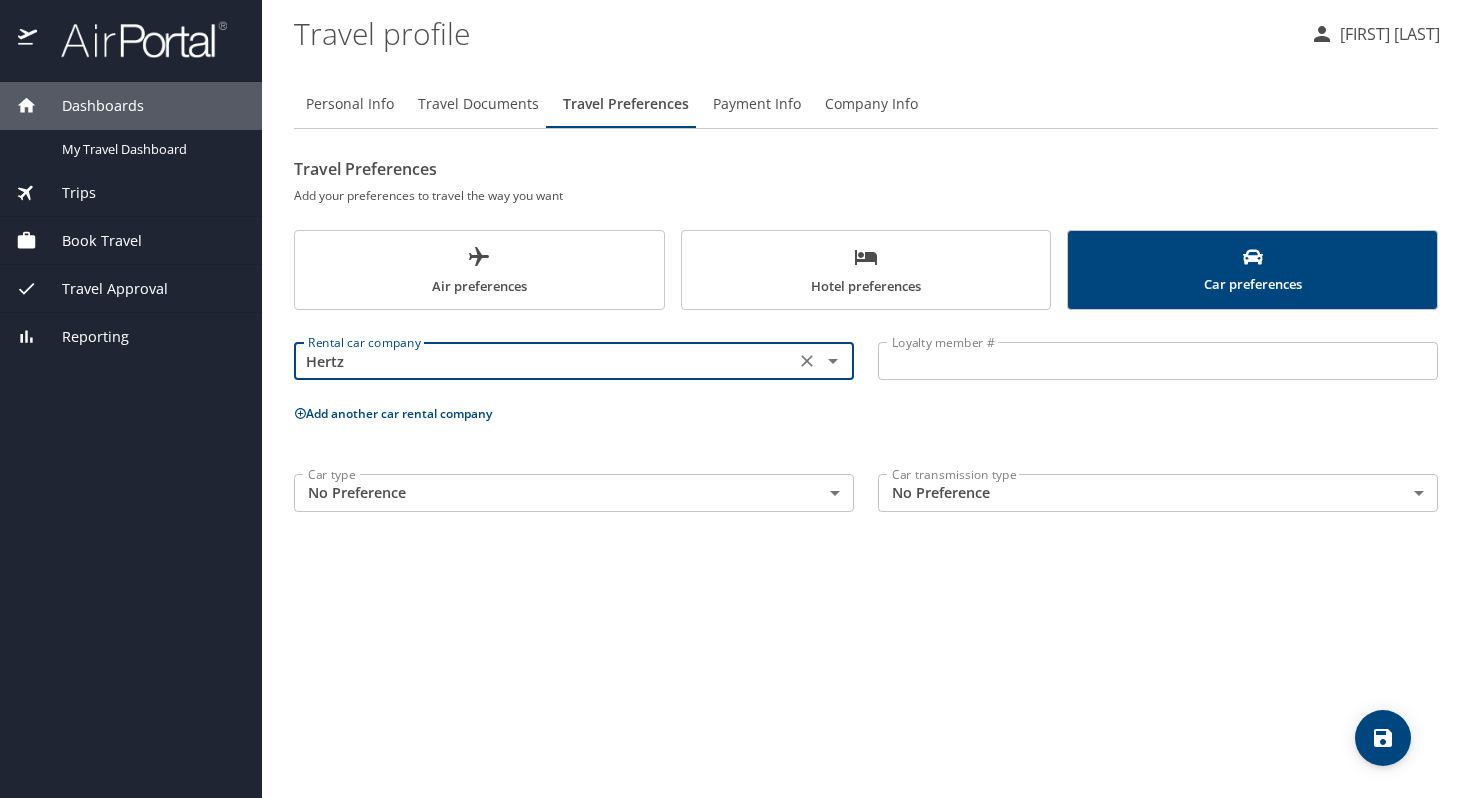 type on "Hertz" 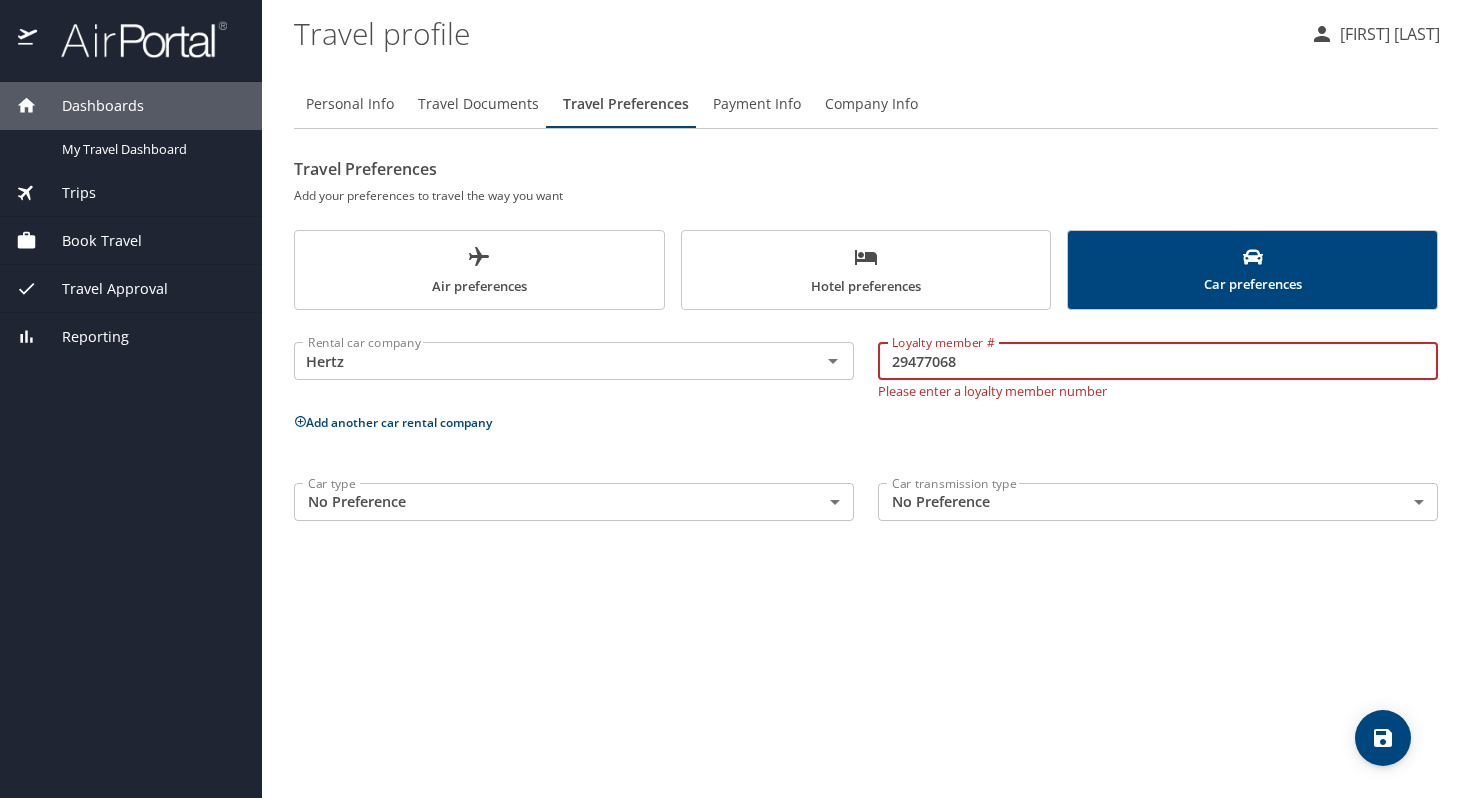 type on "29477068" 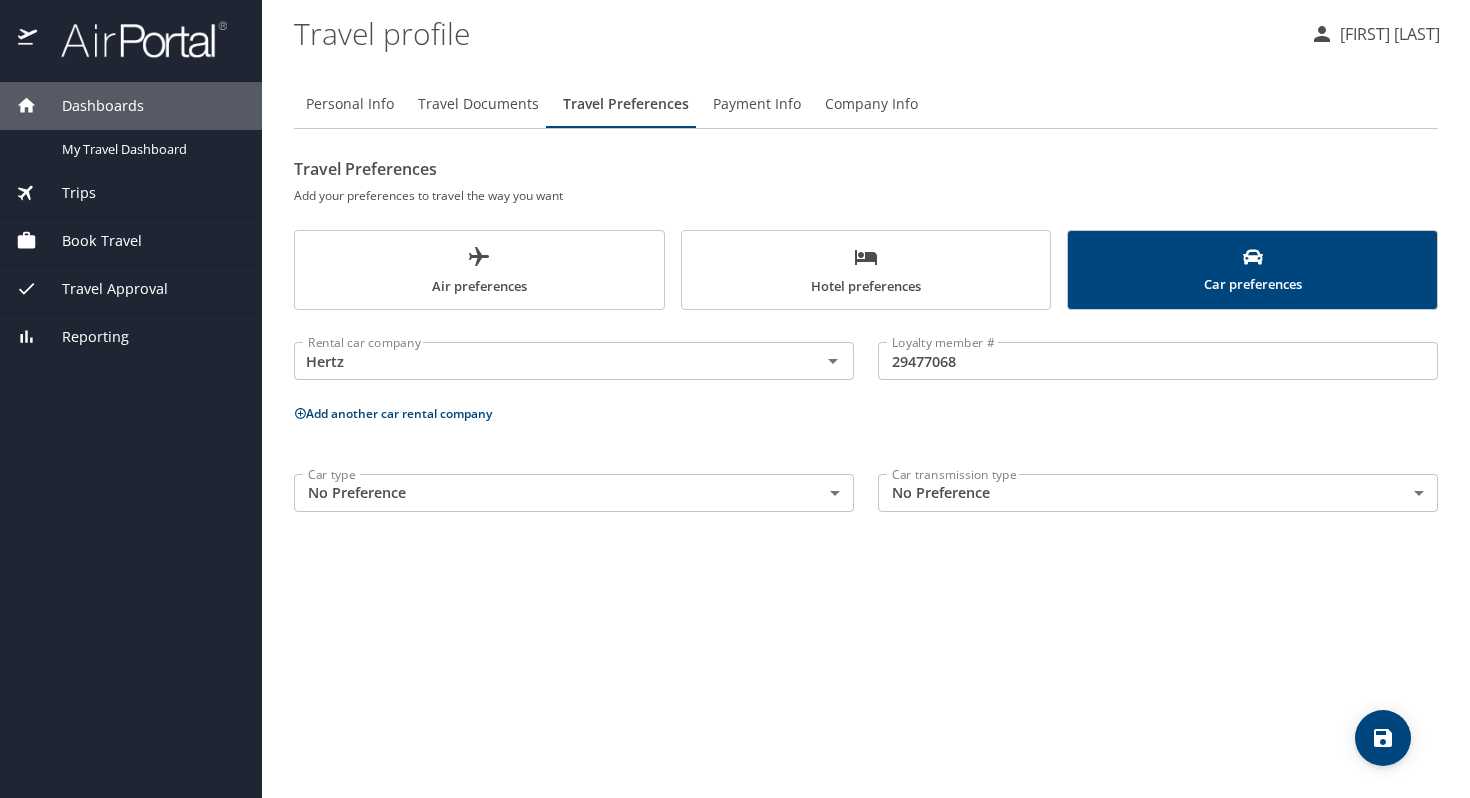 click on "Travel profile [FIRST] [LAST] Personal Info Travel Documents Travel Preferences Payment Info Company Info Travel Preferences Add your preferences to travel the way you want Air preferences Hotel preferences Car preferences Rental car company Hertz Rental car company   Loyalty member # 29477068 Loyalty member #  Add another car rental company   Car type No Preference NotApplicable Car type   Car transmission type No Preference NotApplicable Car transmission type My settings Travel agency contacts View travel profile Give feedback Sign out" at bounding box center (735, 399) 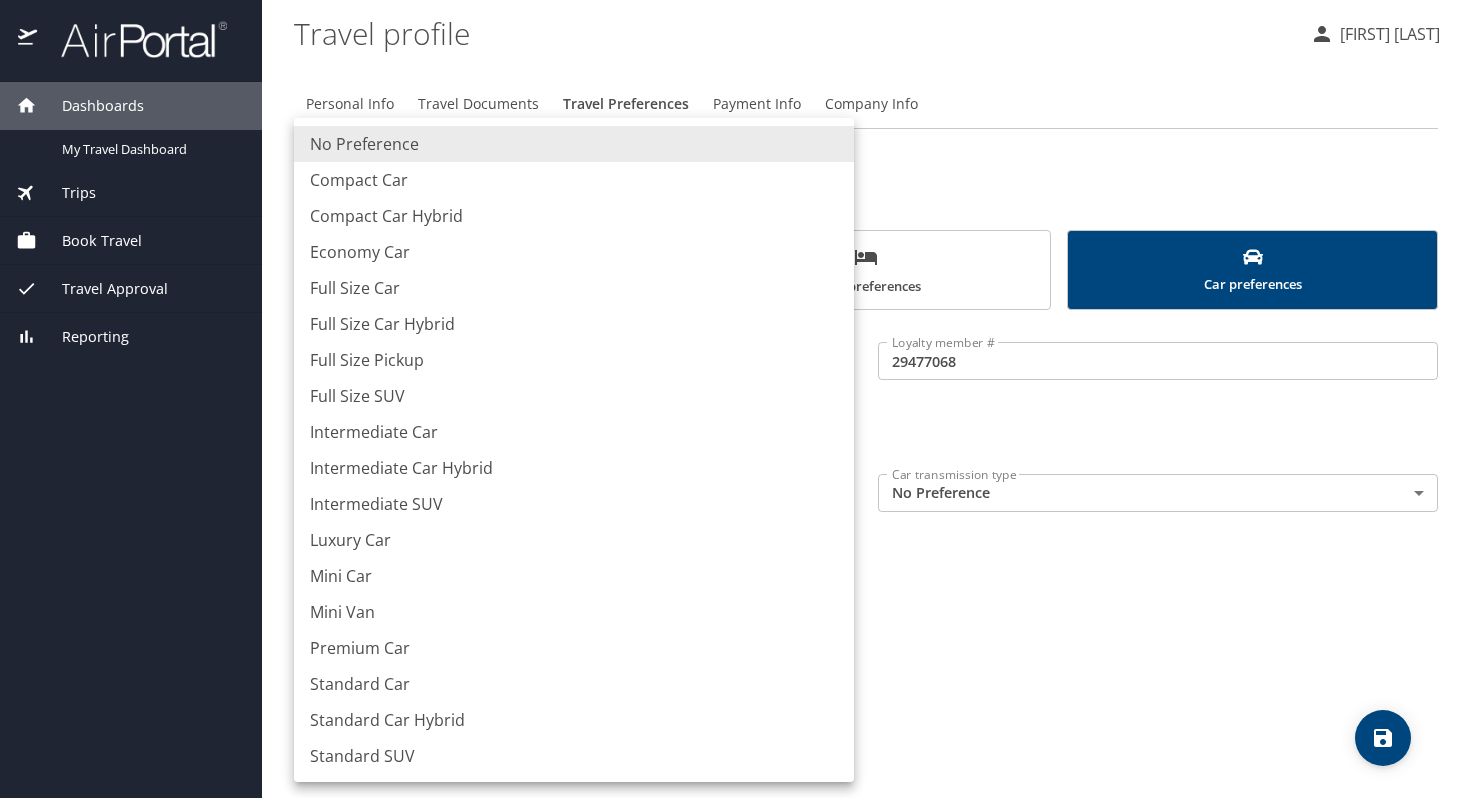 click at bounding box center [735, 399] 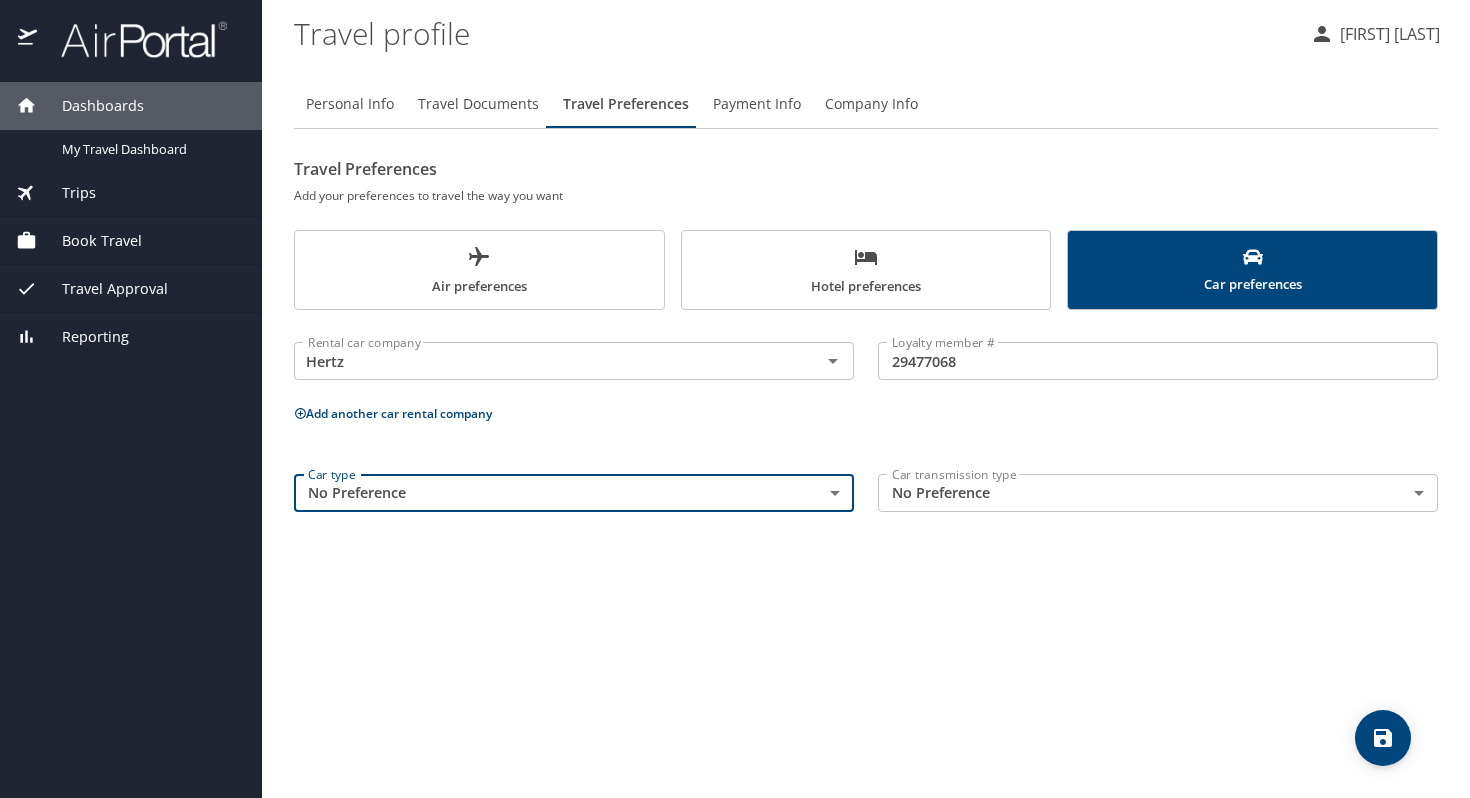 click on "Payment Info" at bounding box center (757, 104) 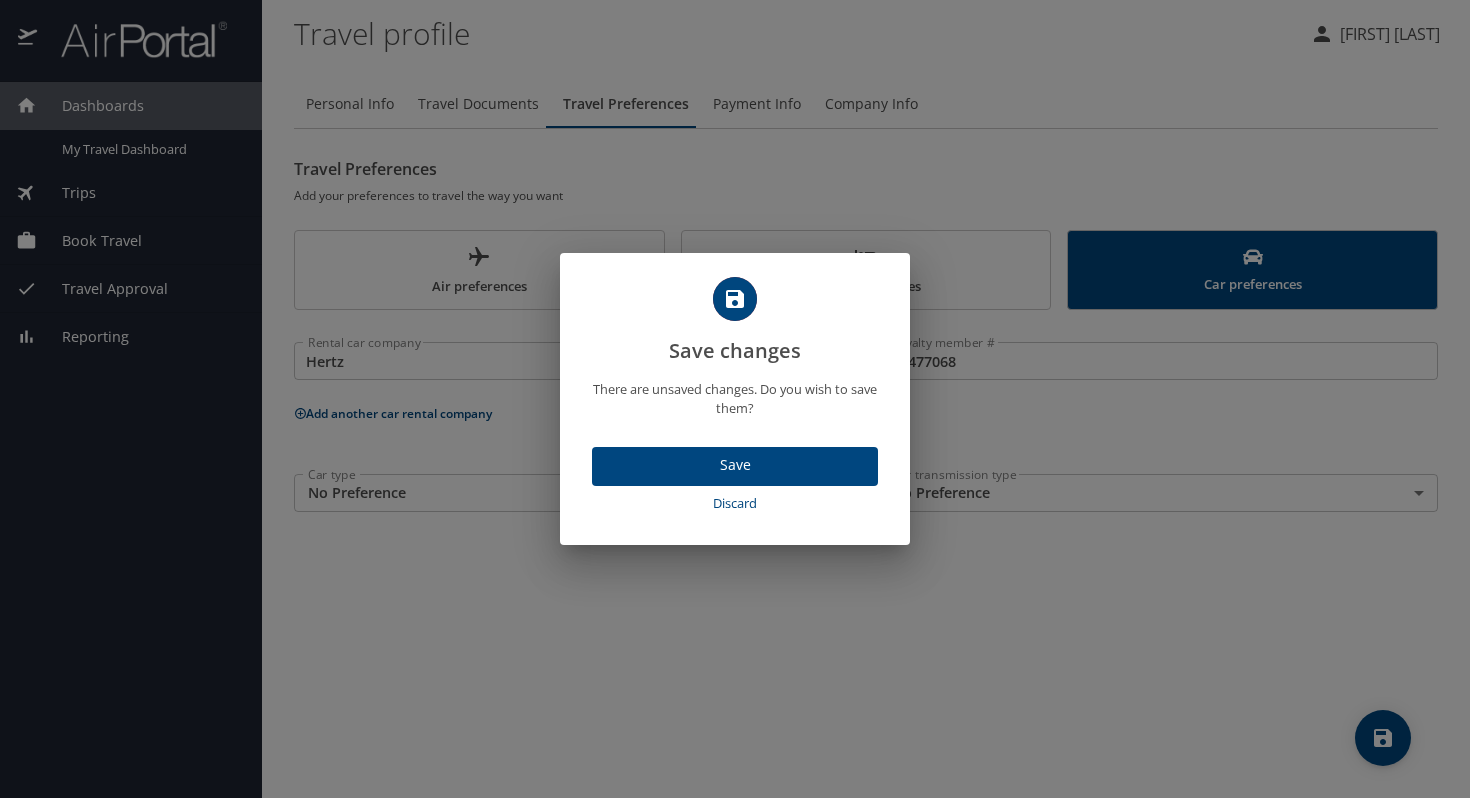 click on "Save" at bounding box center (735, 465) 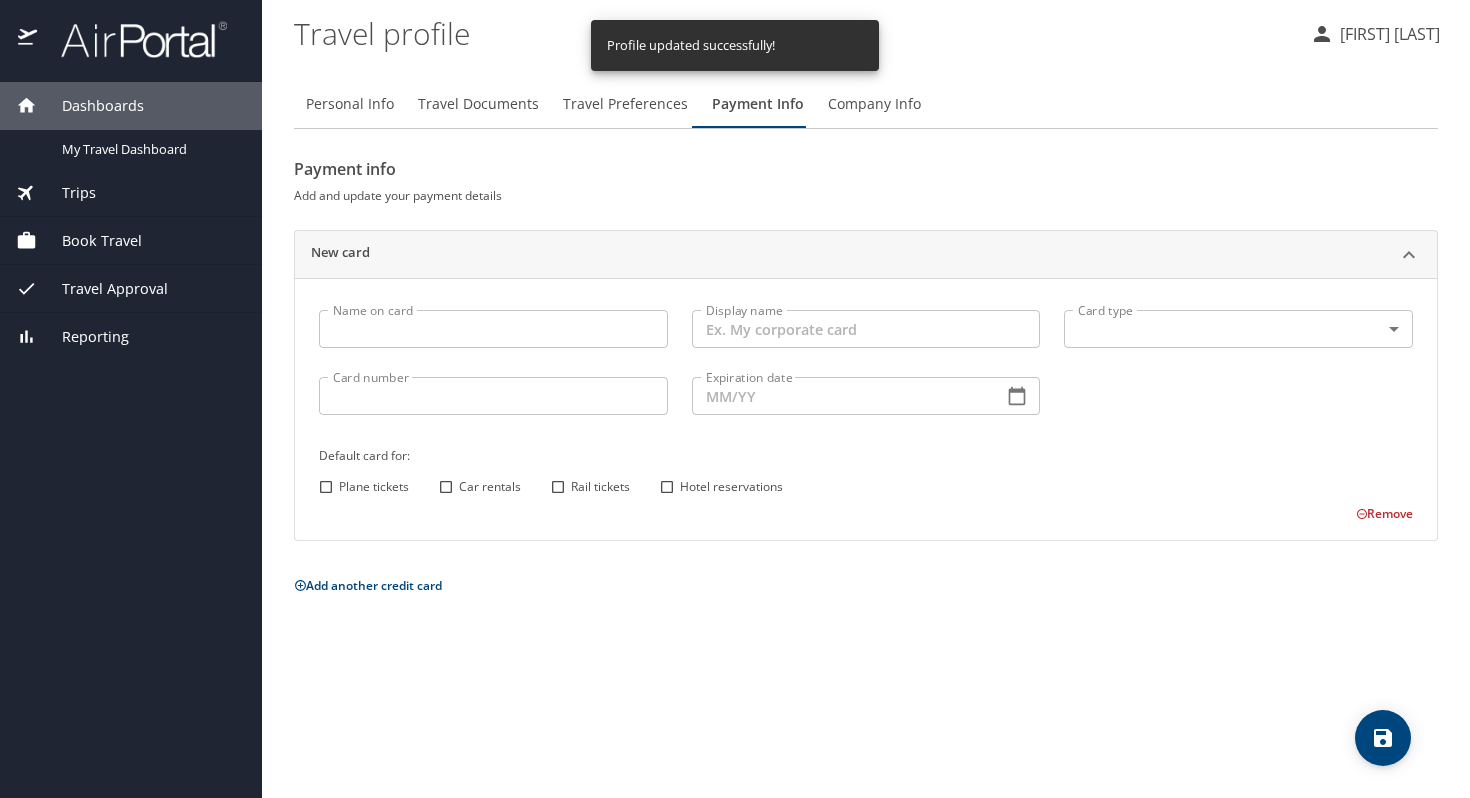 click on "Company Info" at bounding box center [874, 104] 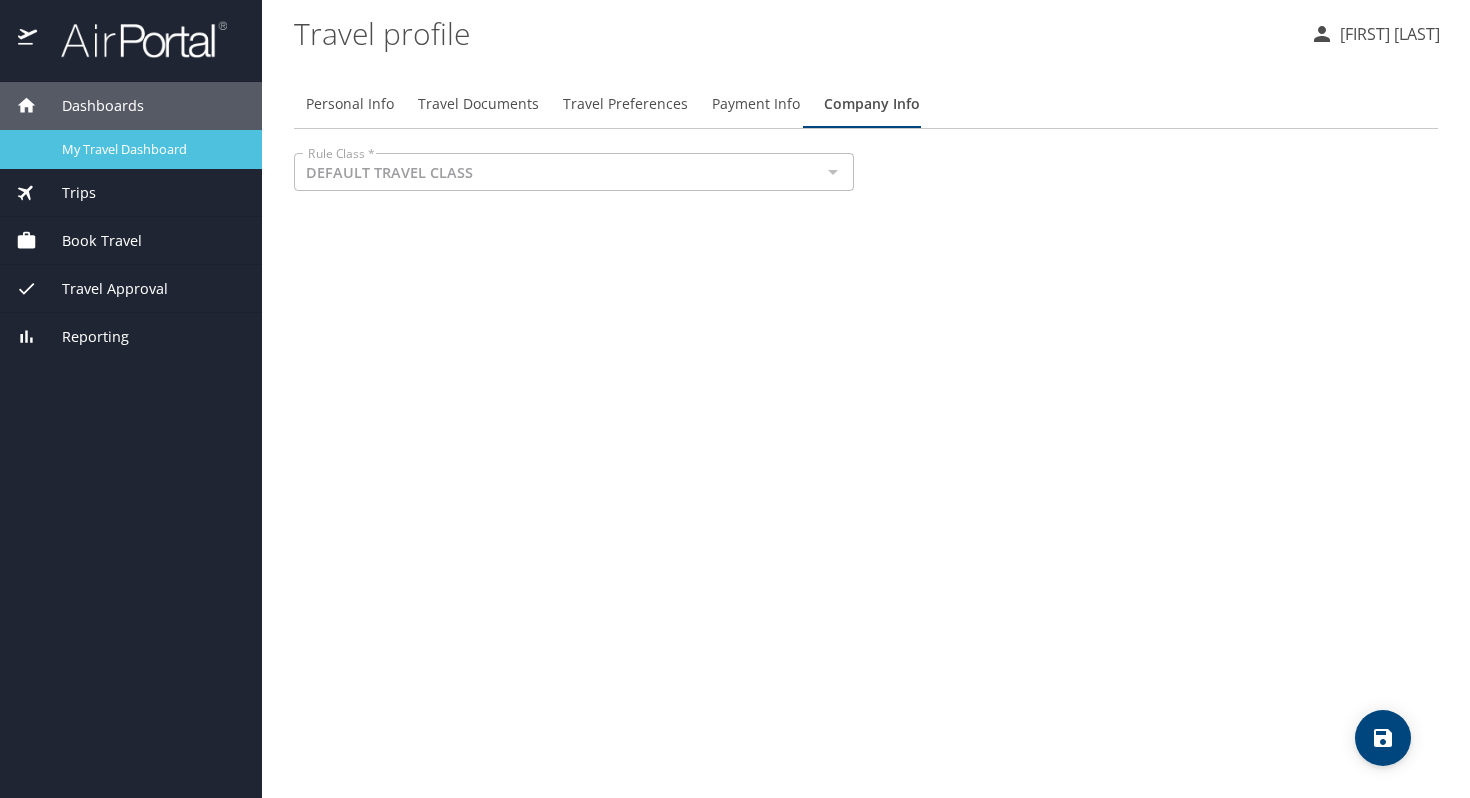 click on "My Travel Dashboard" at bounding box center (150, 149) 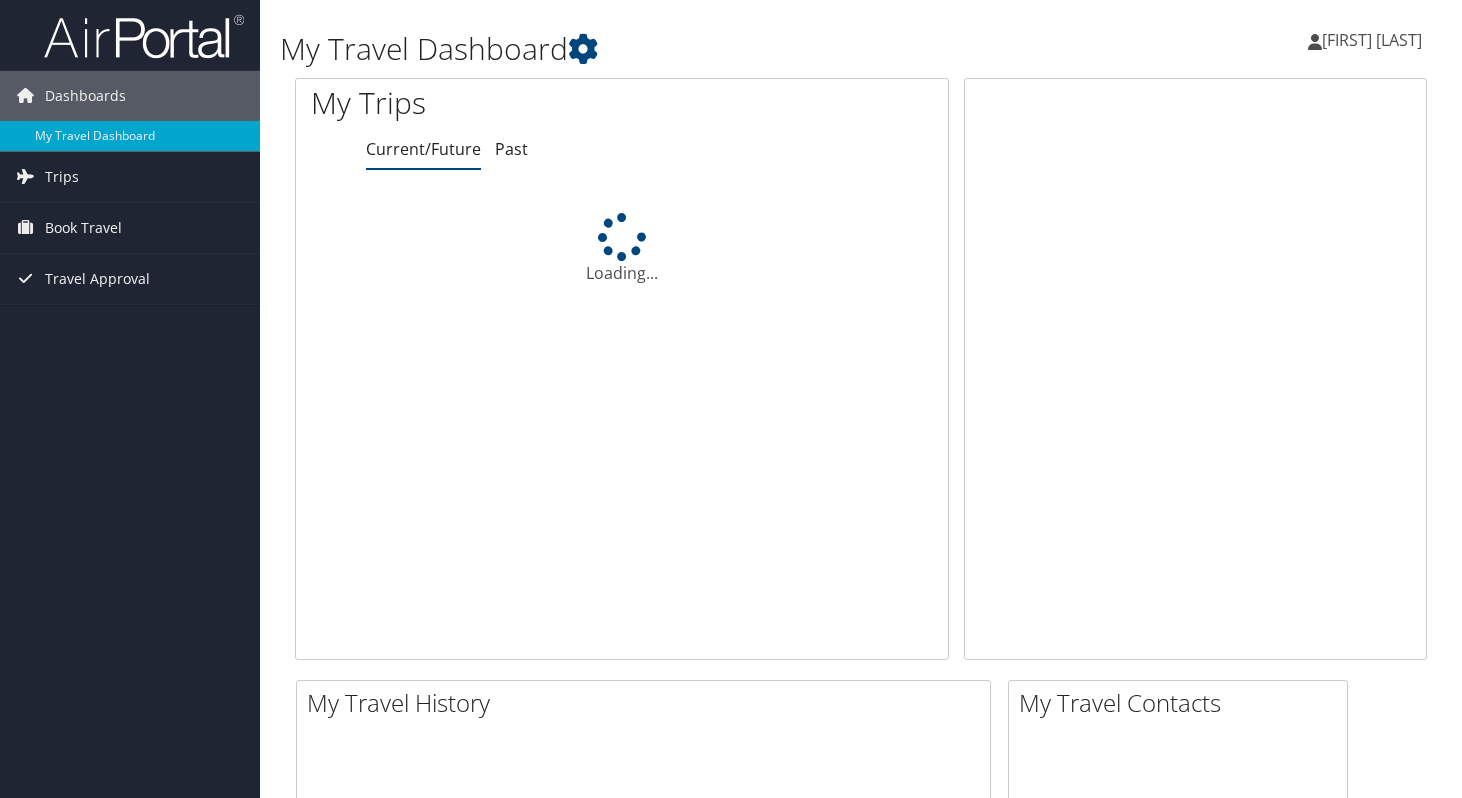 scroll, scrollTop: 0, scrollLeft: 0, axis: both 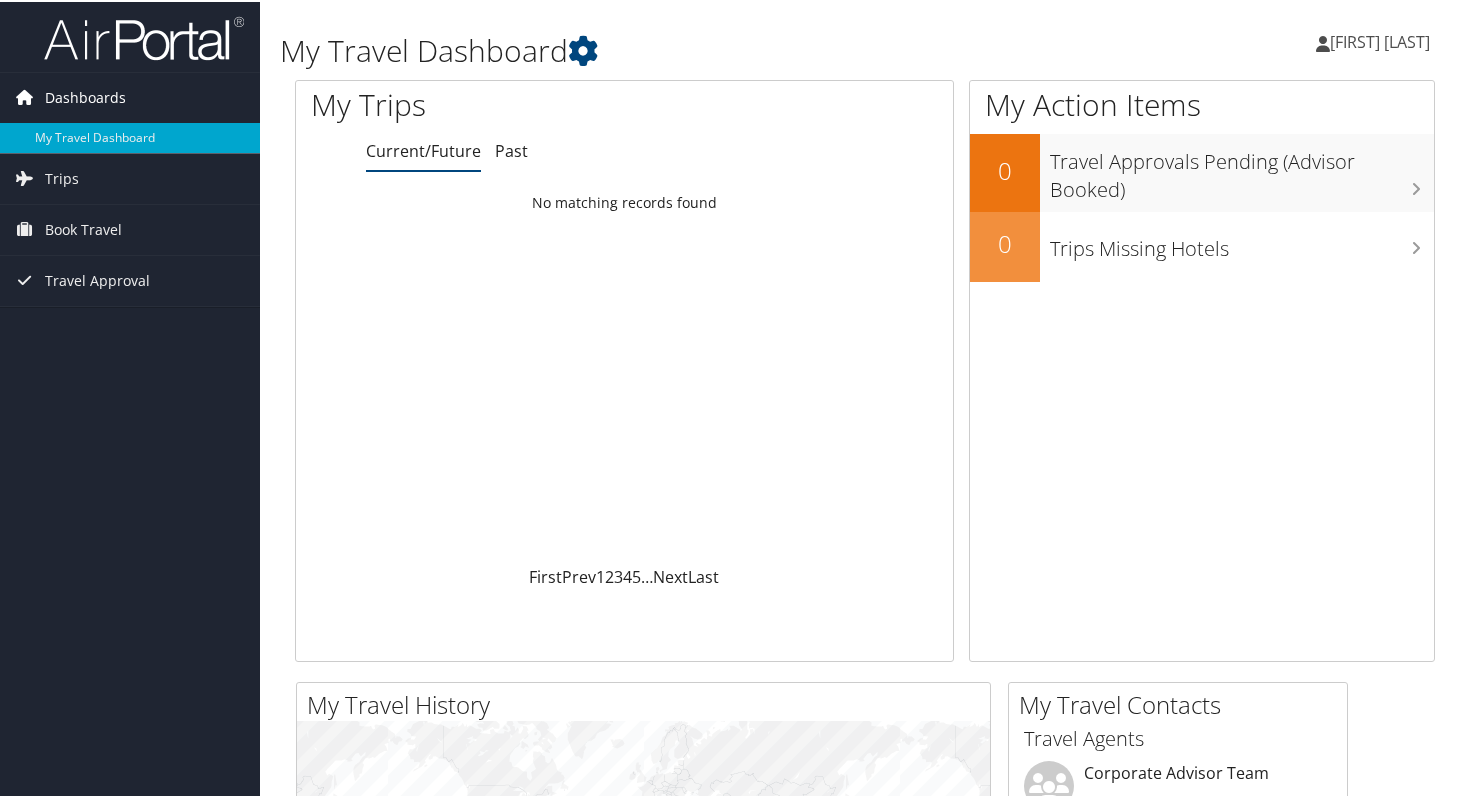 click on "Dashboards" at bounding box center [130, 96] 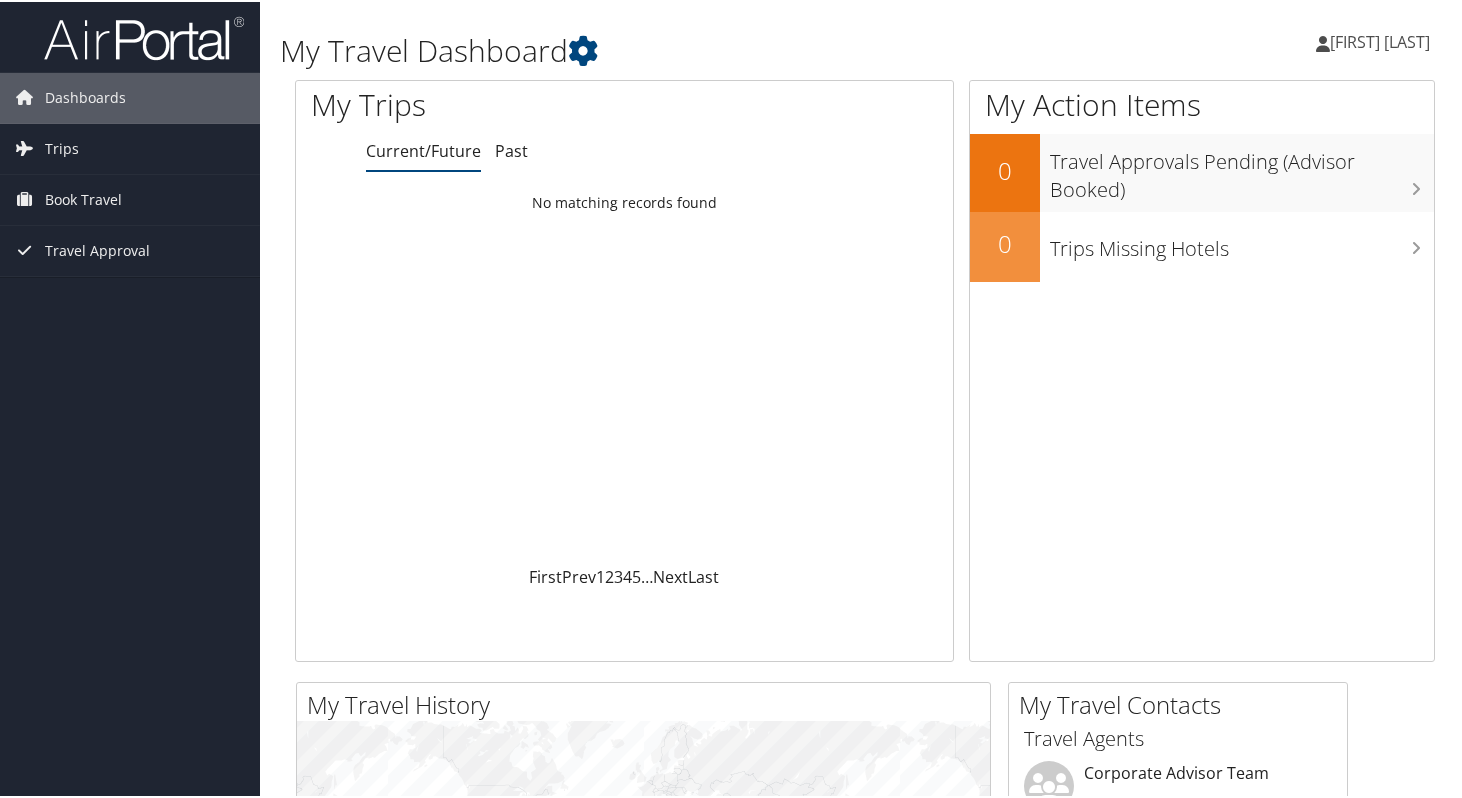 click on "[FIRST] [LAST]" at bounding box center (1383, 40) 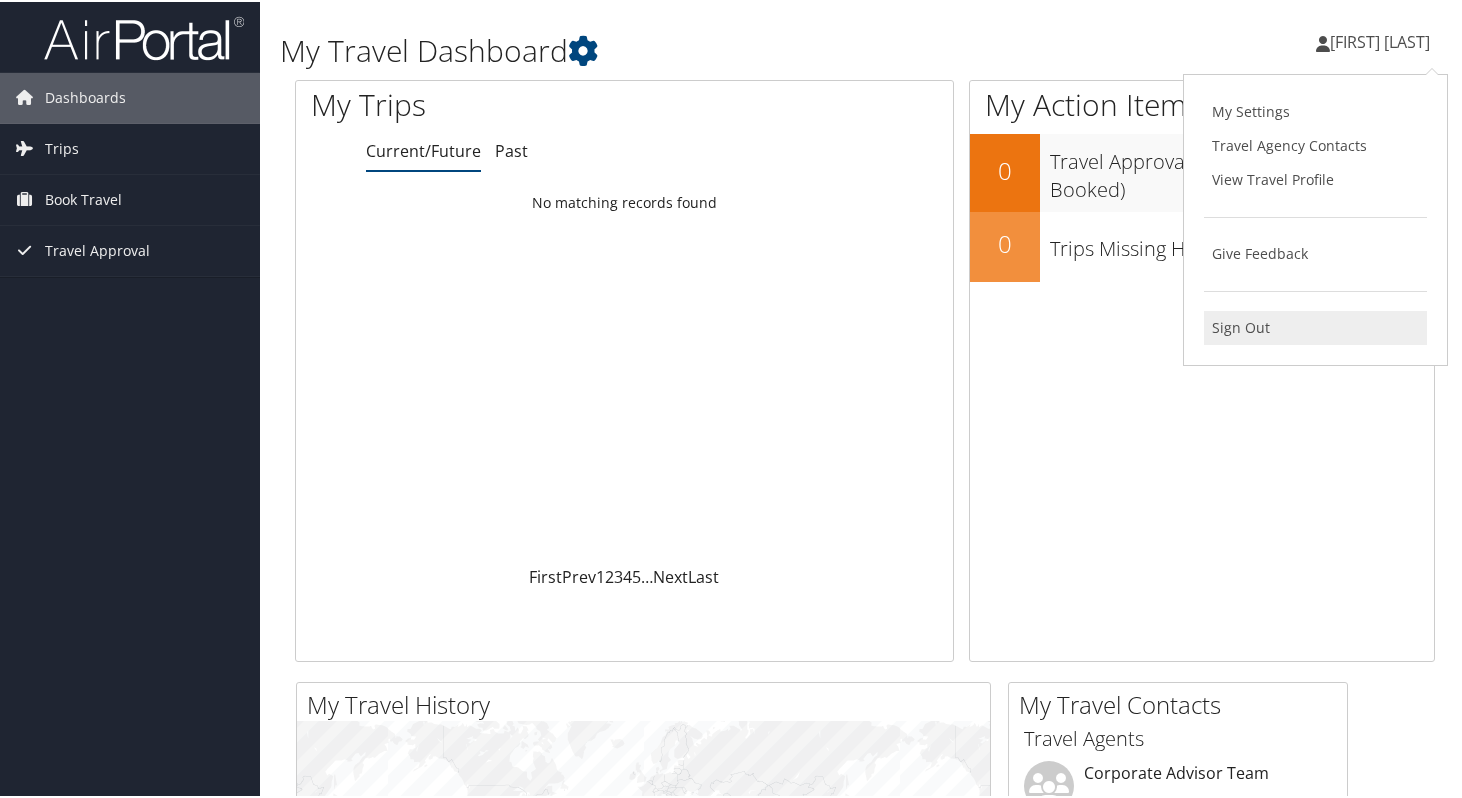 click on "Sign Out" at bounding box center (1315, 326) 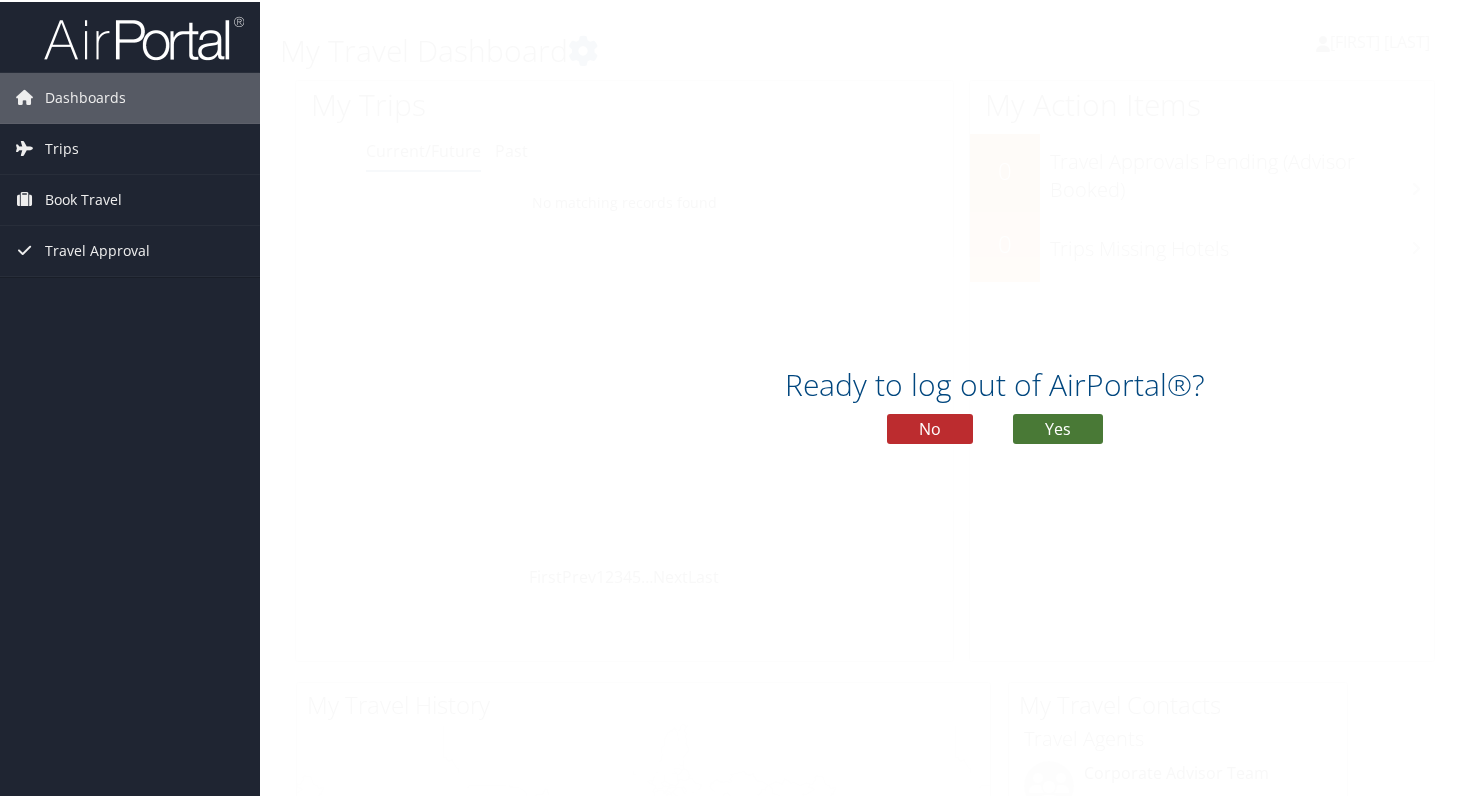 click on "Yes" at bounding box center (1058, 427) 